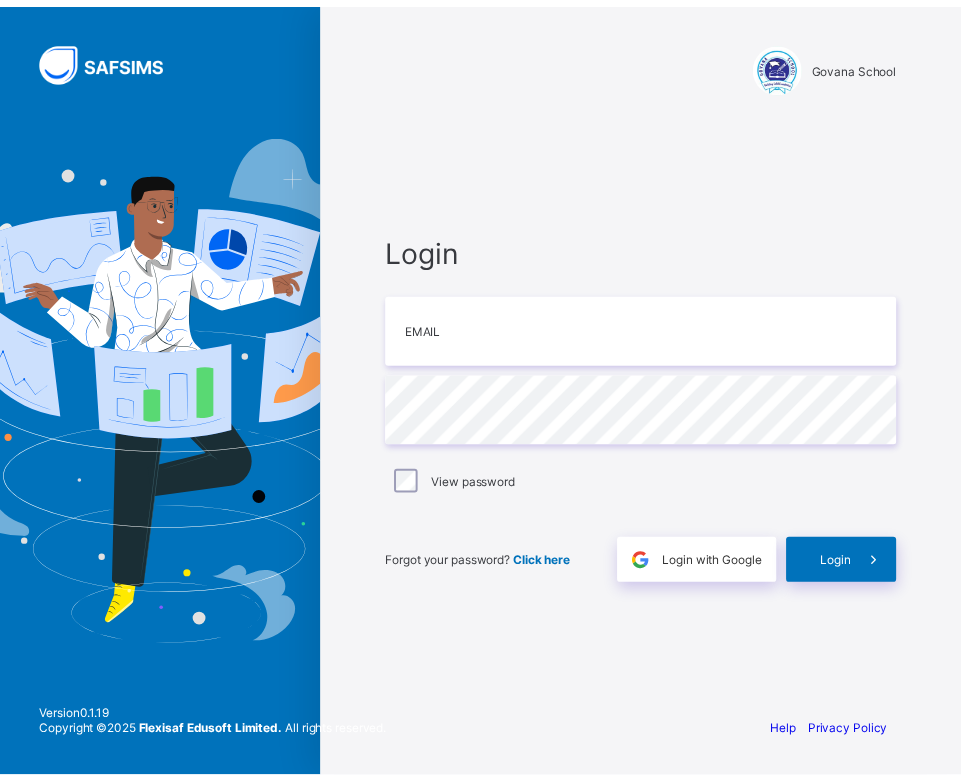 scroll, scrollTop: 0, scrollLeft: 0, axis: both 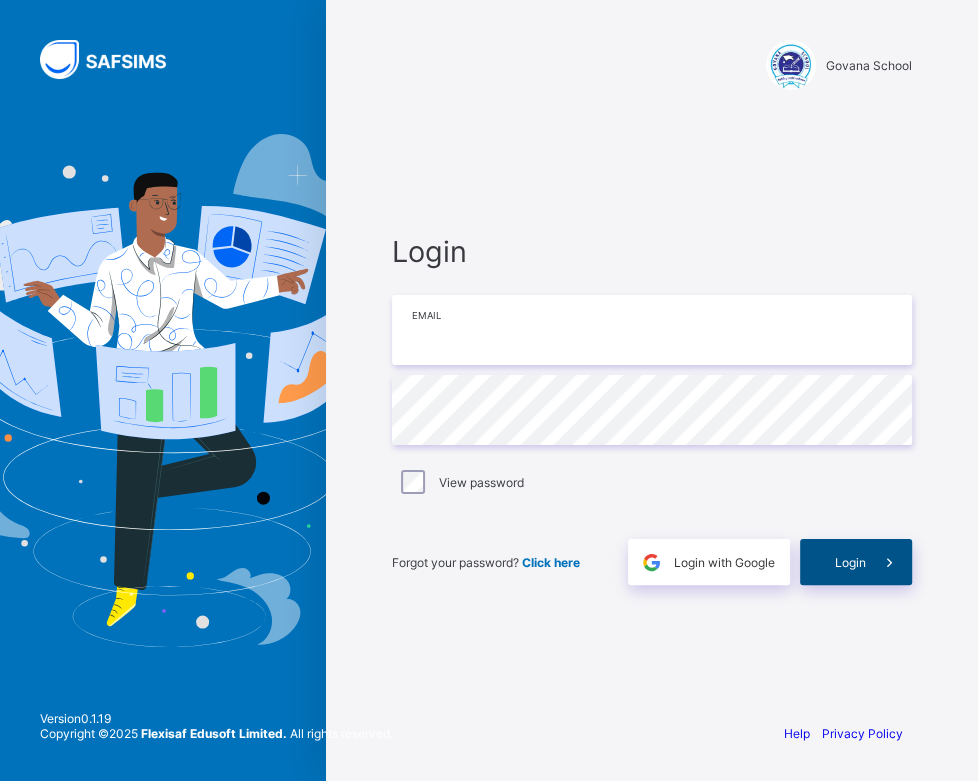 type on "**********" 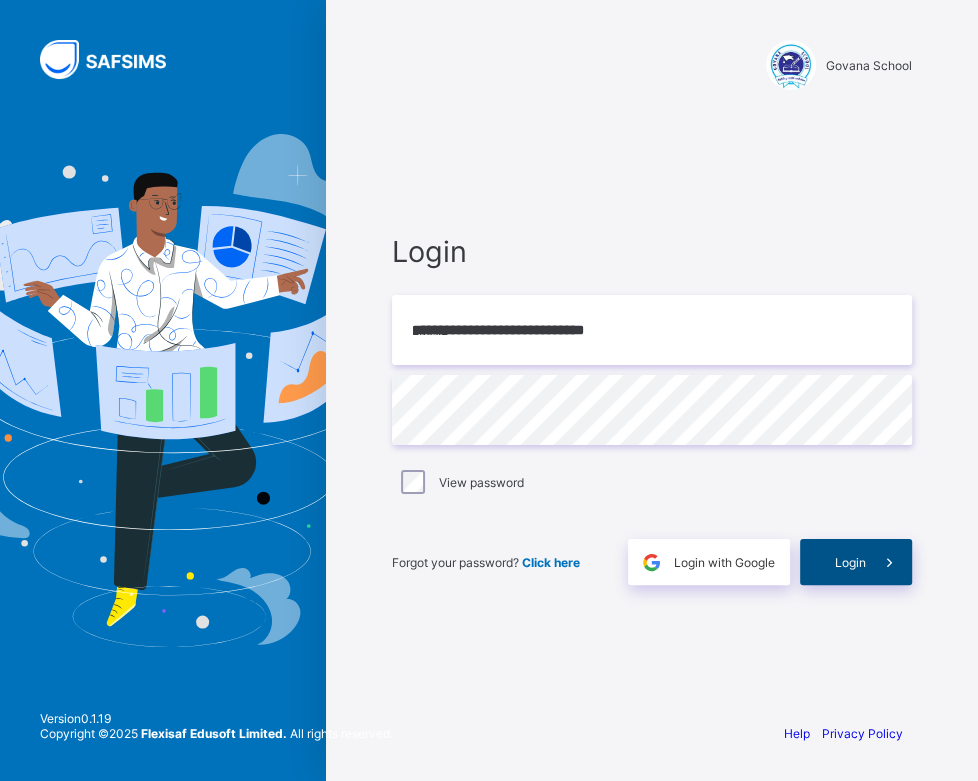click on "Login" at bounding box center [856, 562] 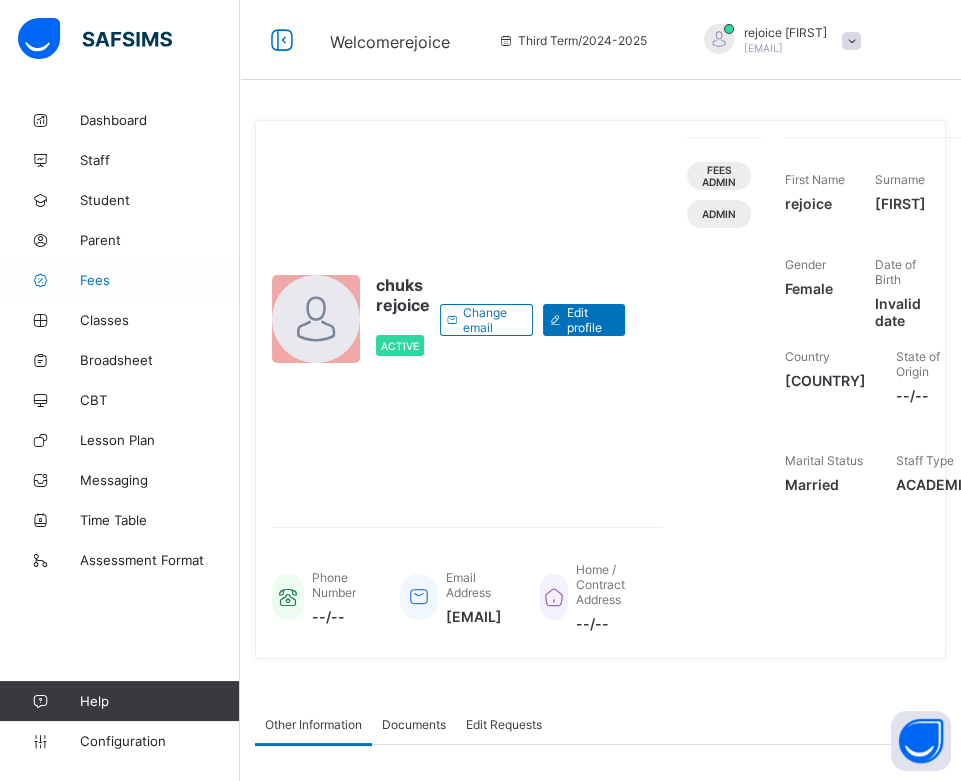 click on "Fees" at bounding box center [120, 280] 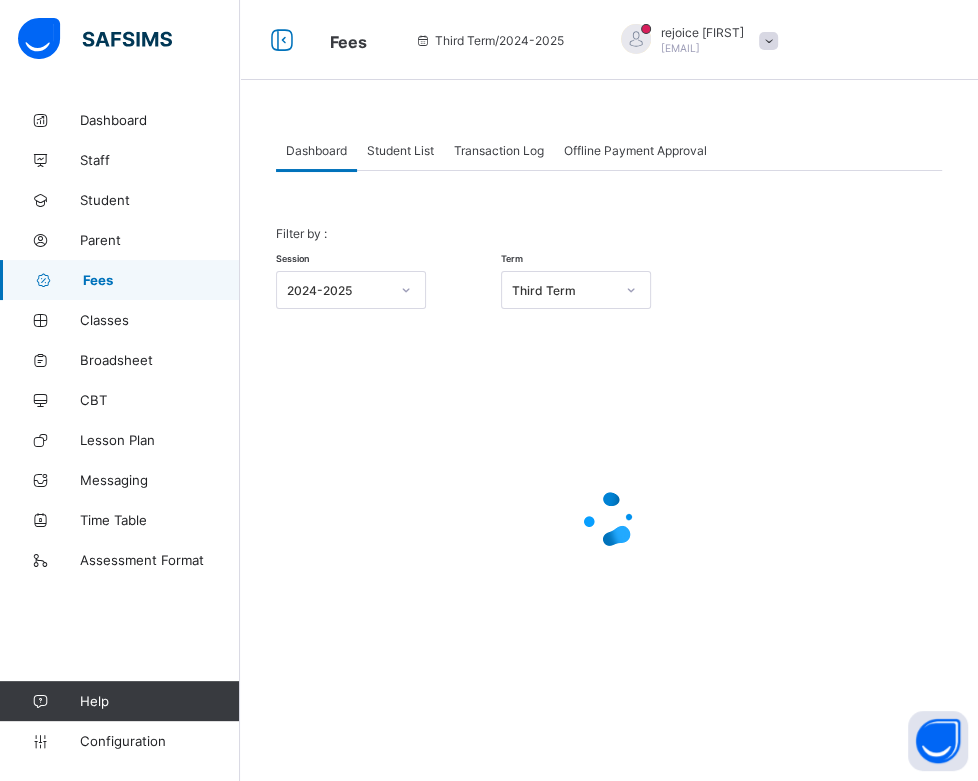 click on "Student List" at bounding box center (400, 150) 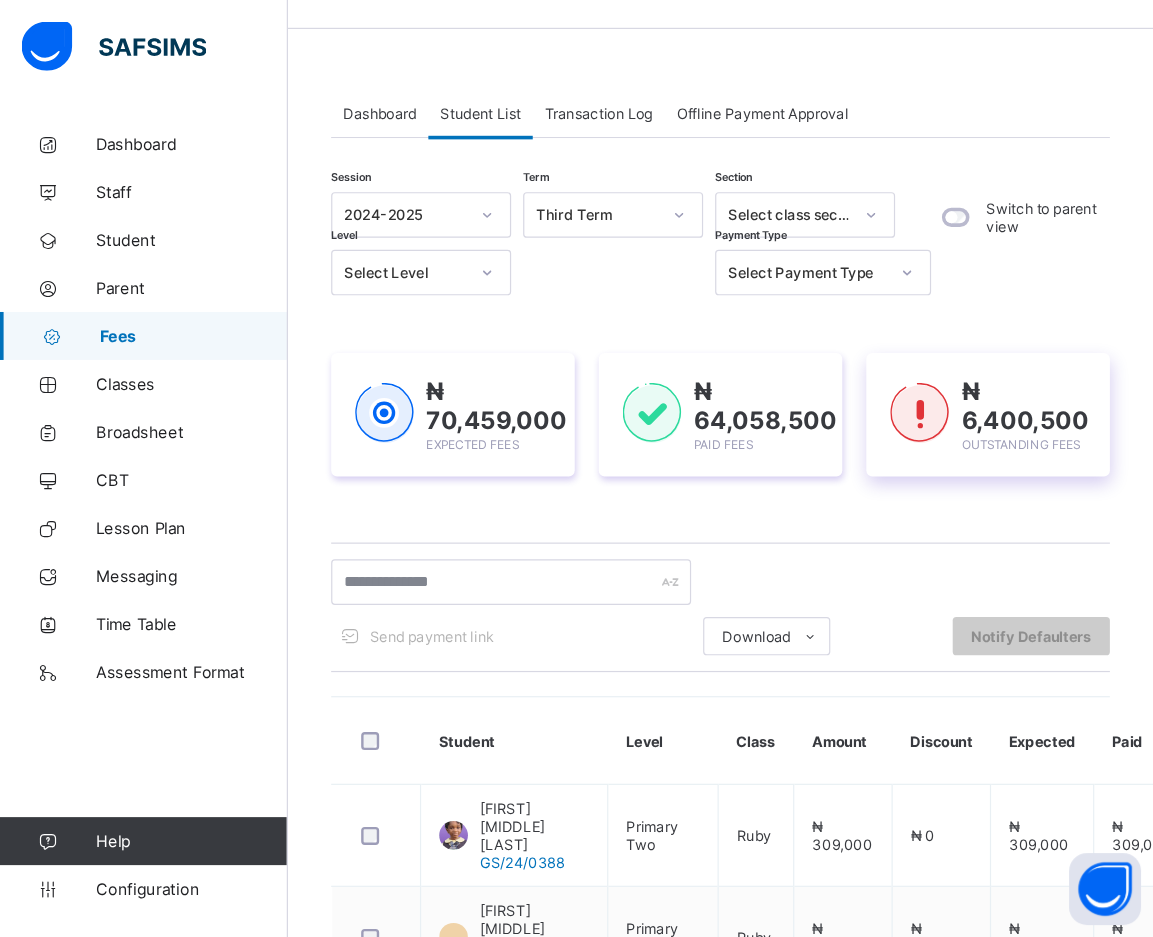 scroll, scrollTop: 0, scrollLeft: 0, axis: both 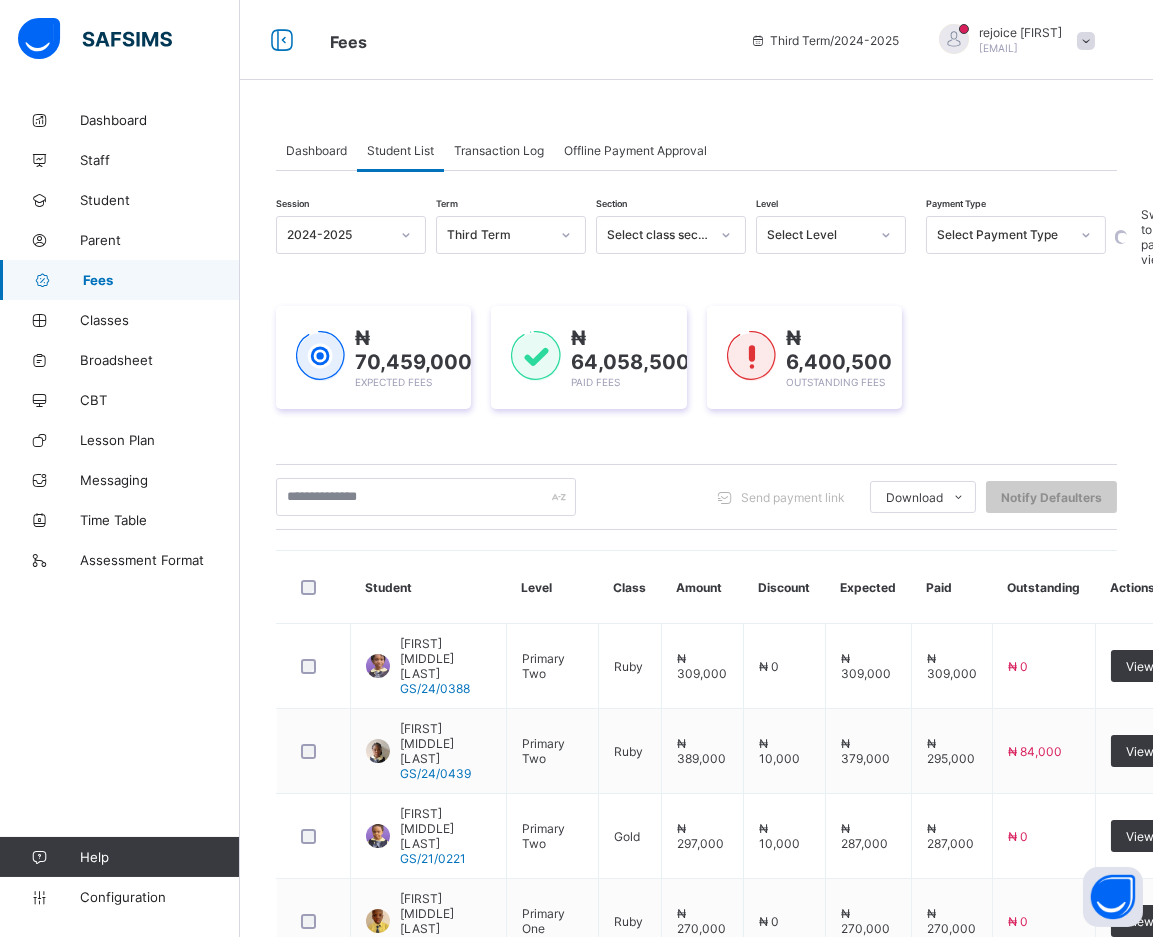 drag, startPoint x: 920, startPoint y: 5, endPoint x: 594, endPoint y: 465, distance: 563.80493 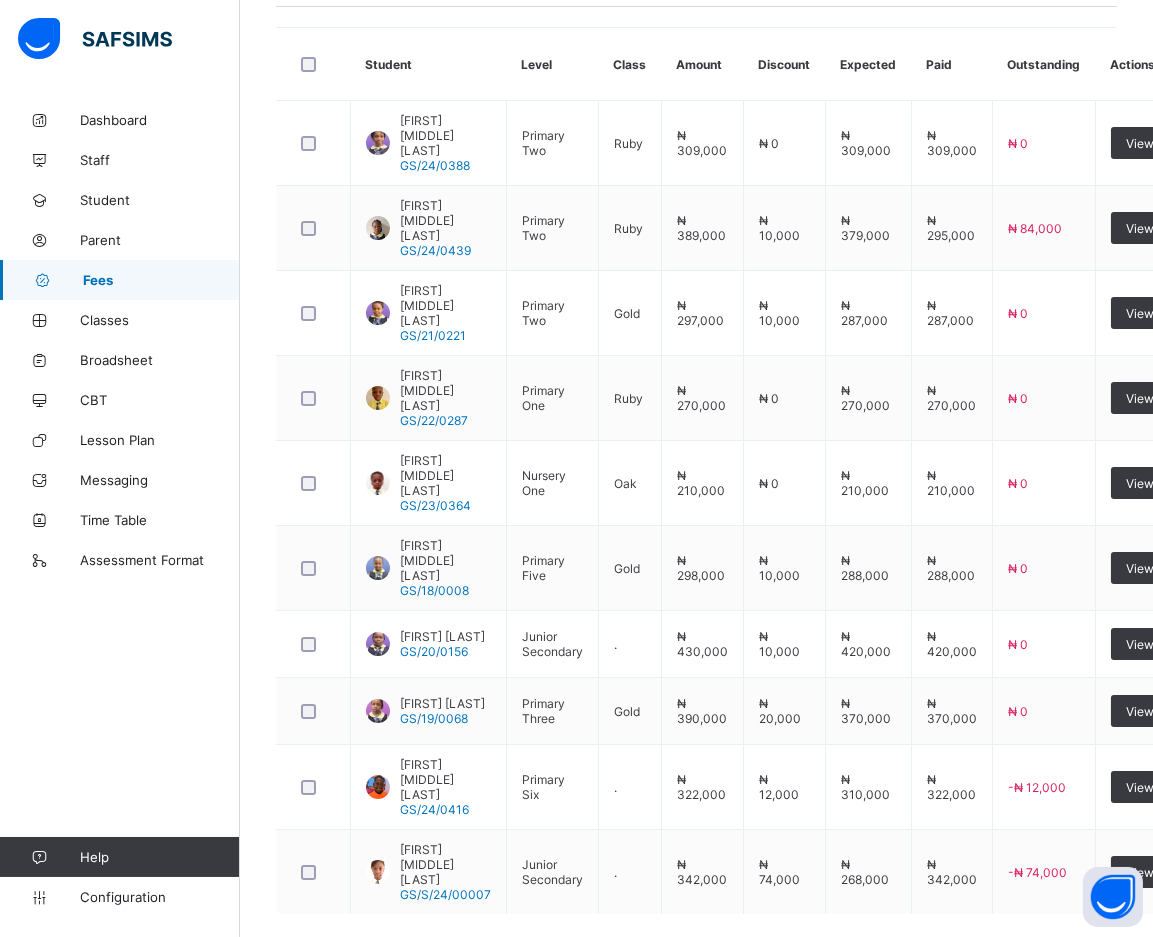 scroll, scrollTop: 525, scrollLeft: 0, axis: vertical 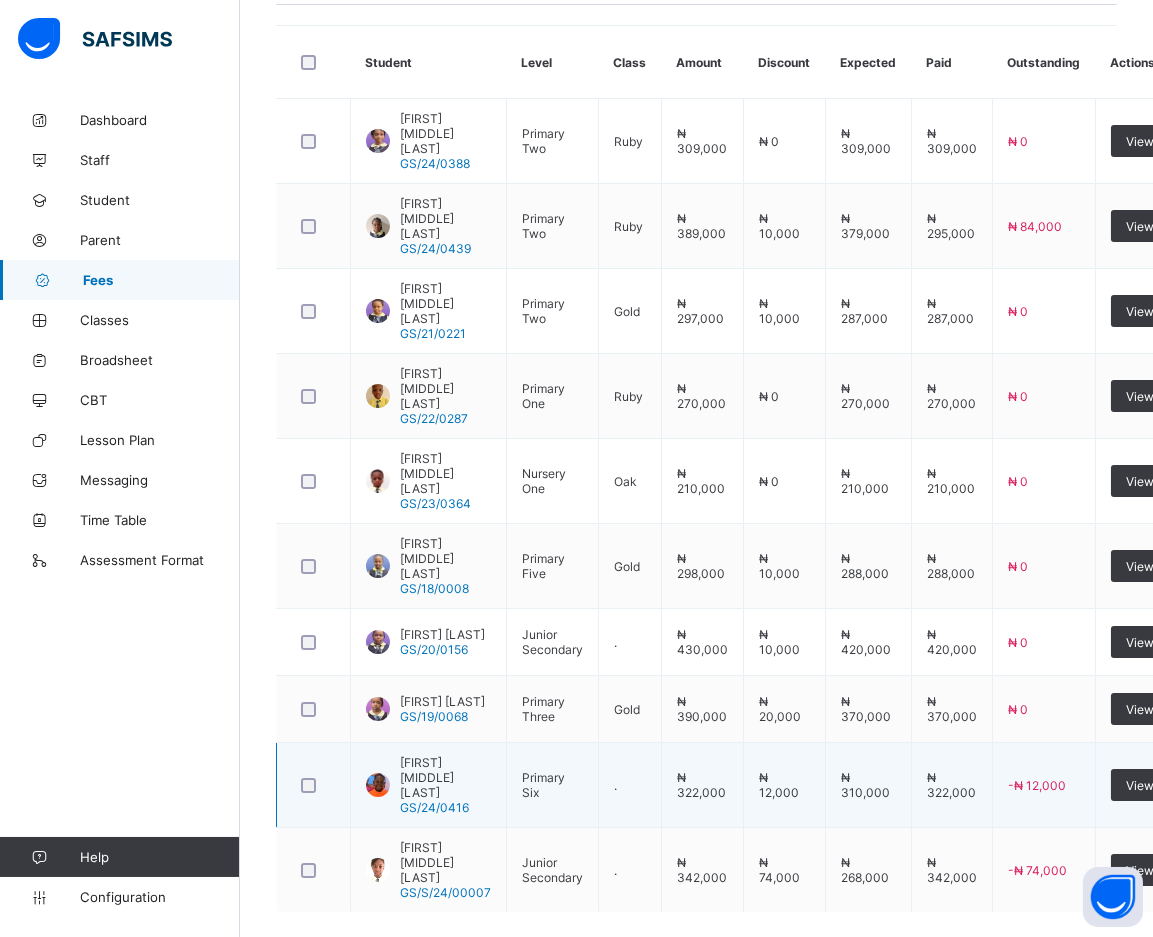 click on "[FIRST] [MIDDLE] [LAST]" at bounding box center (445, 777) 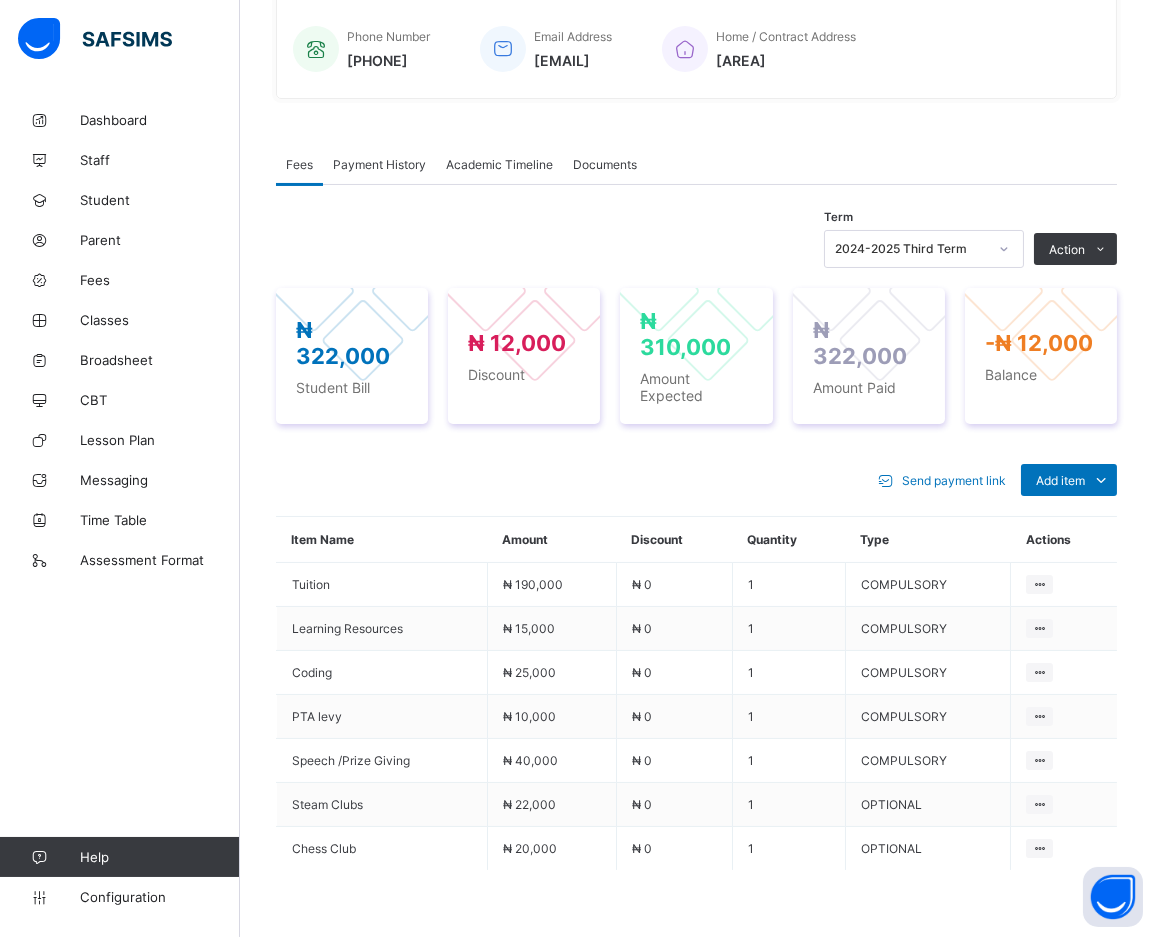 scroll, scrollTop: 502, scrollLeft: 0, axis: vertical 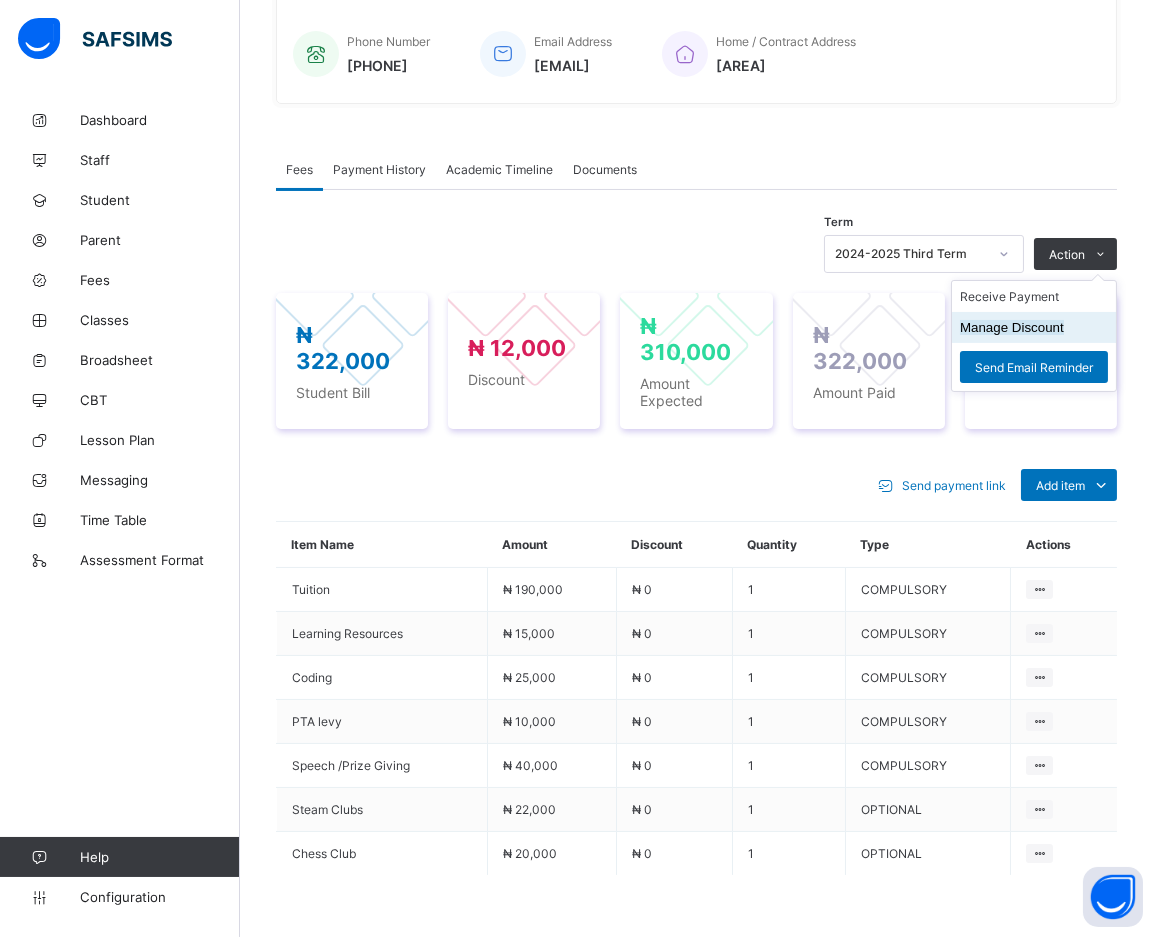 click on "Manage Discount" at bounding box center (1012, 327) 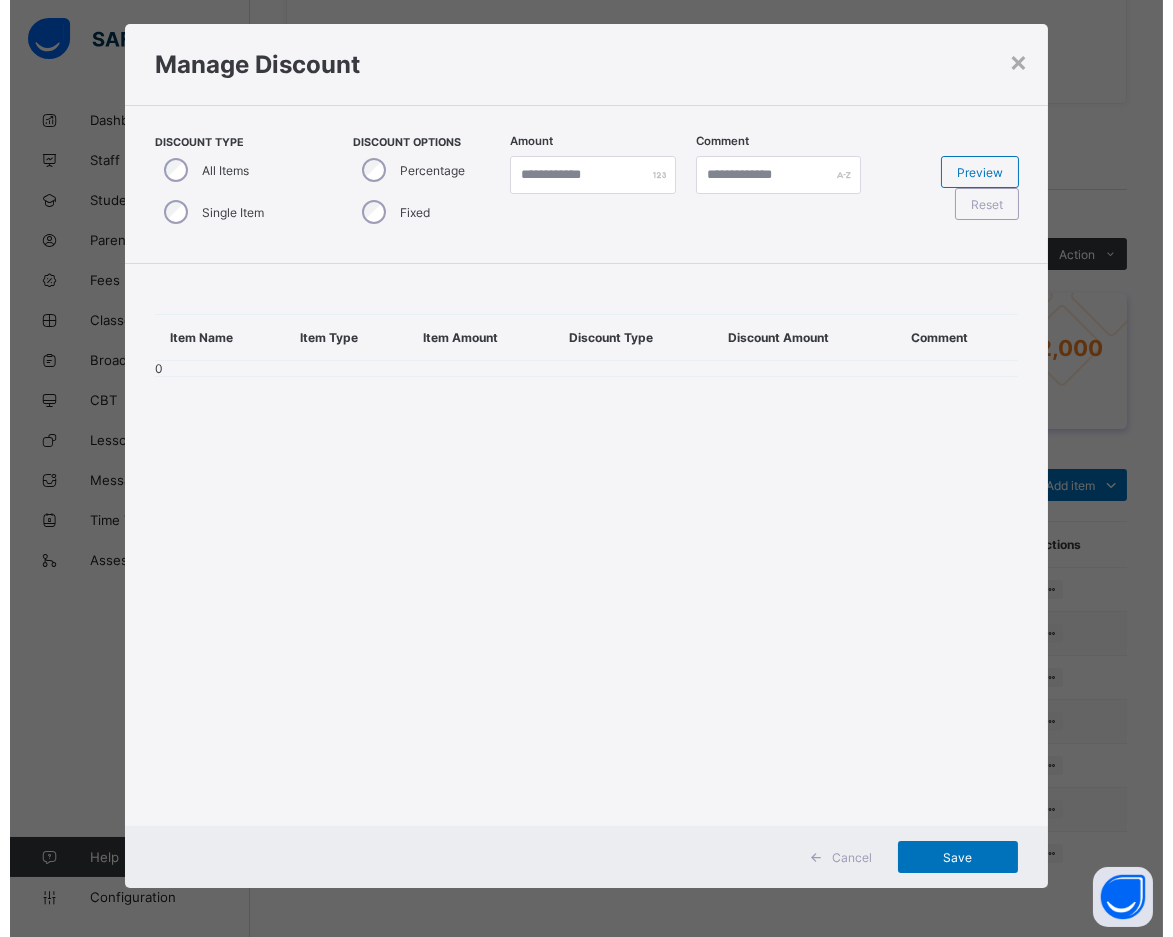 scroll, scrollTop: 0, scrollLeft: 0, axis: both 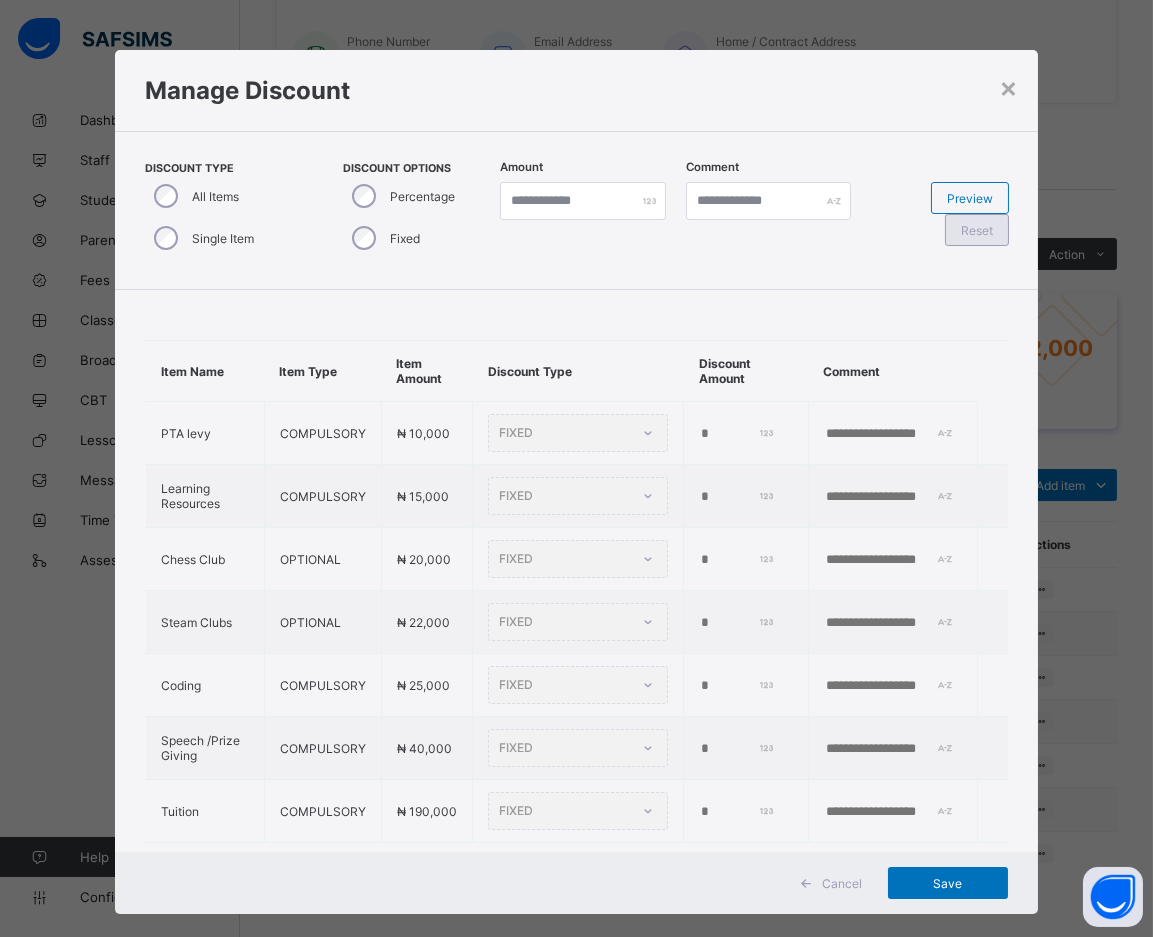 click on "Reset" at bounding box center (977, 230) 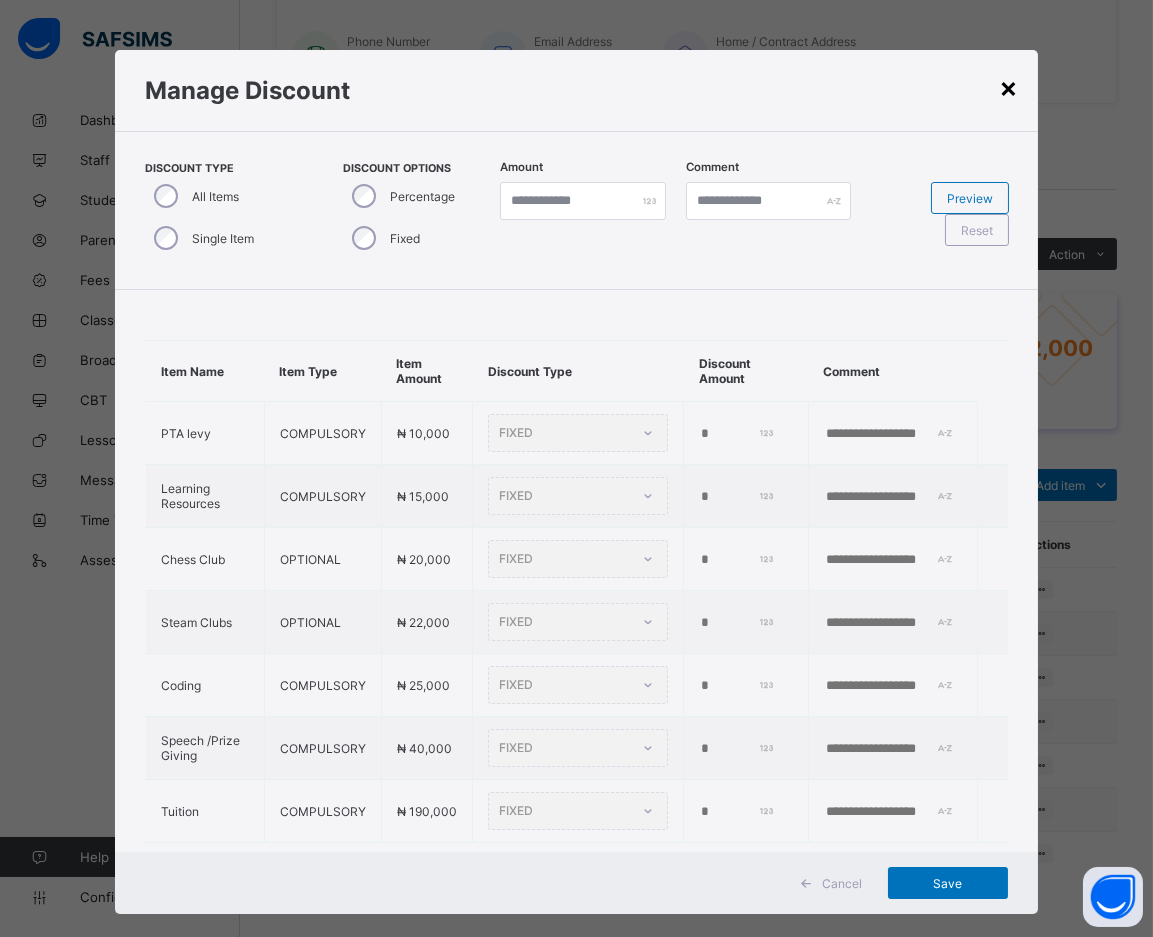 click on "×" at bounding box center (1008, 87) 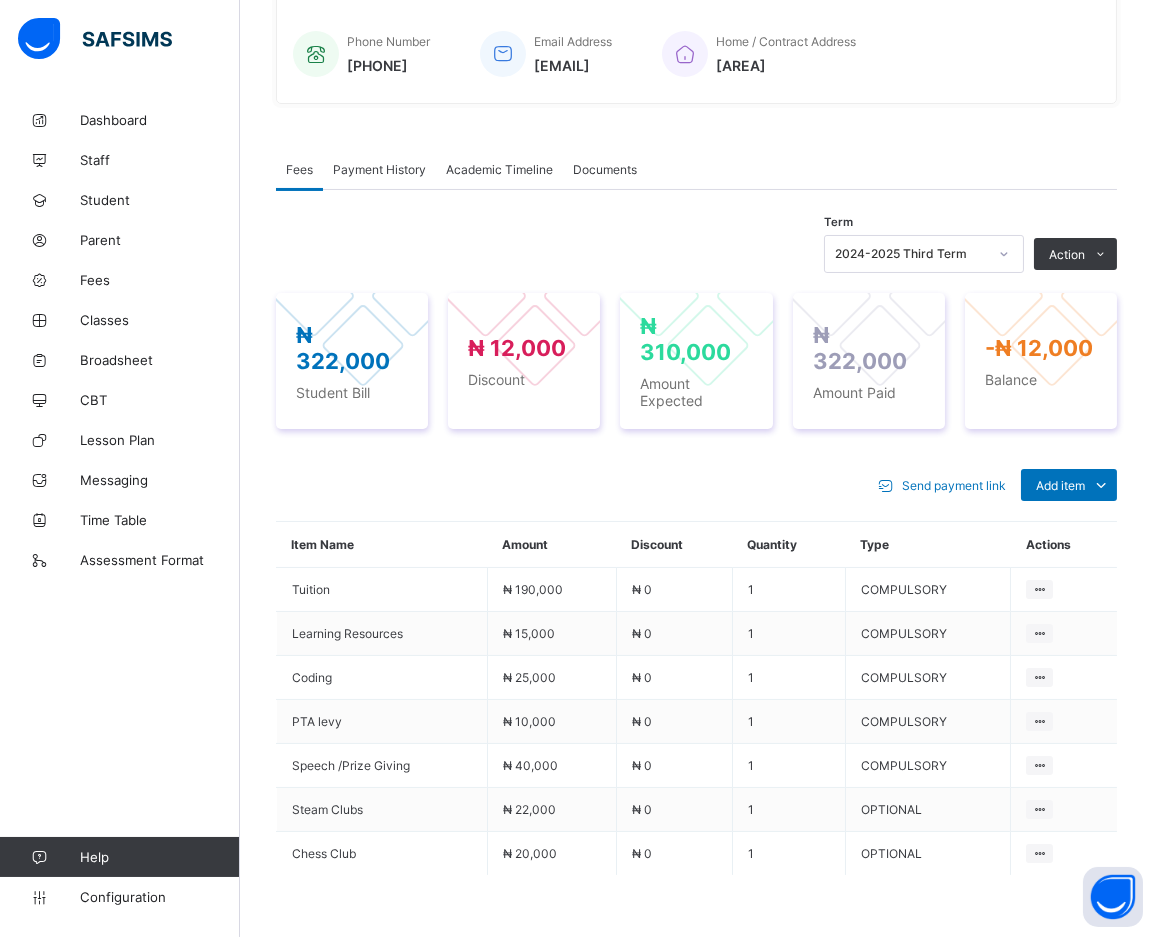 click on "2024-2025 Third Term" at bounding box center (911, 254) 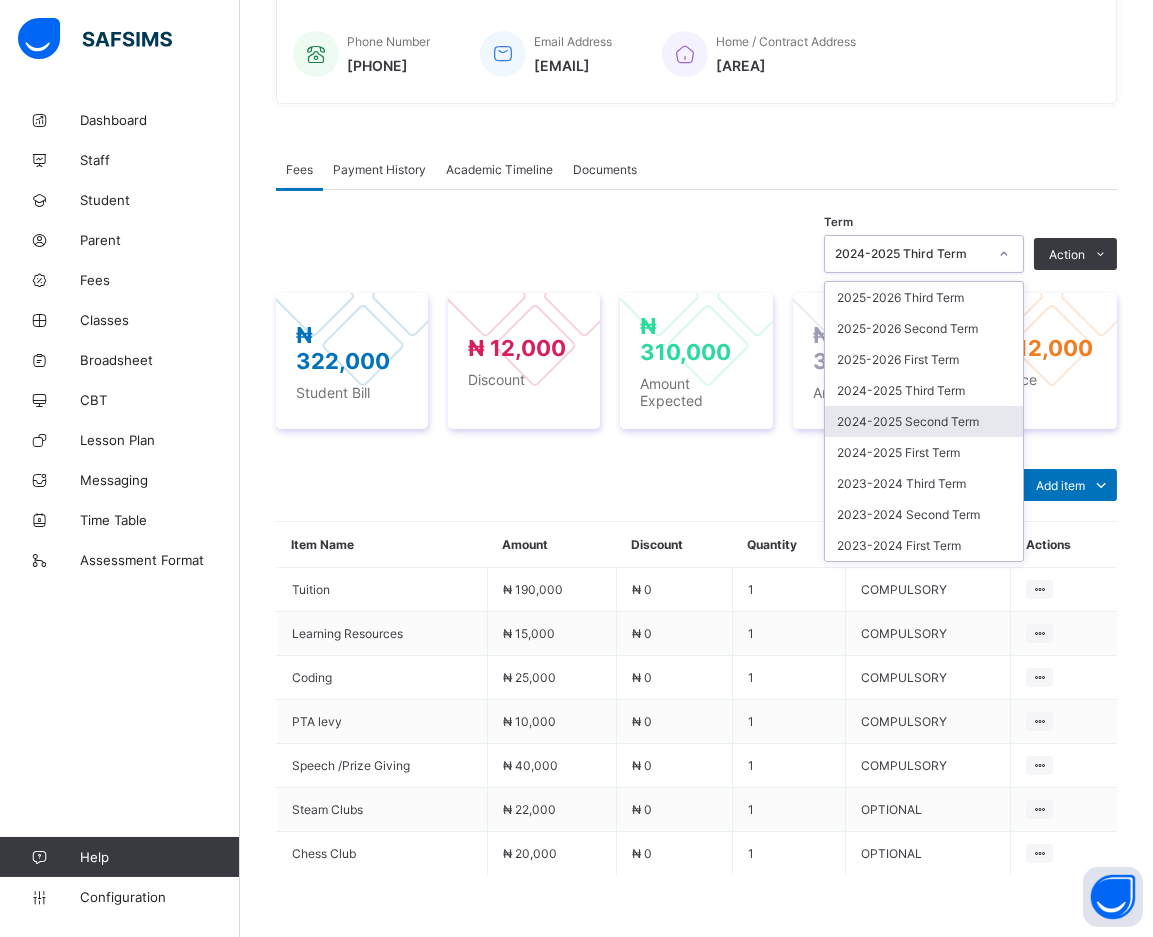 click on "2024-2025 Second Term" at bounding box center [924, 421] 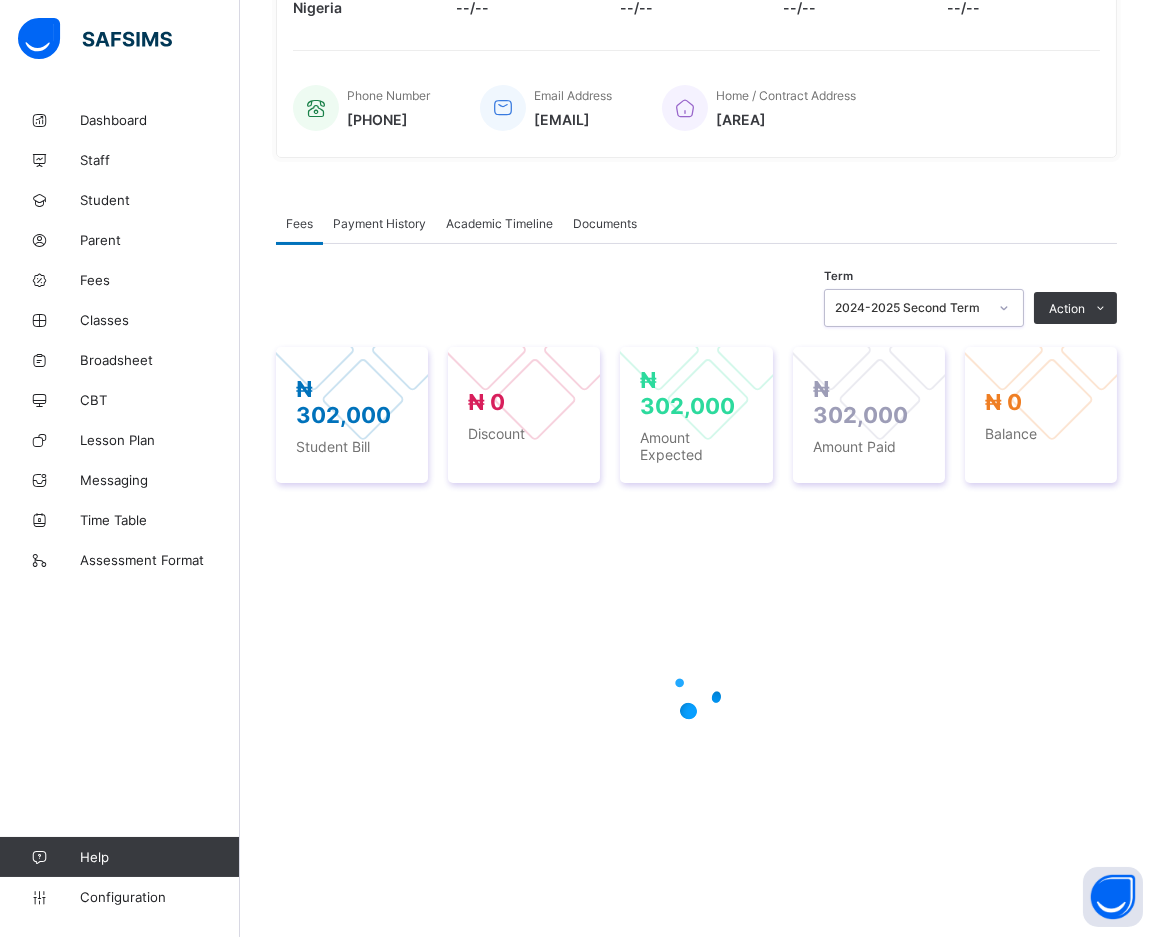 scroll, scrollTop: 502, scrollLeft: 0, axis: vertical 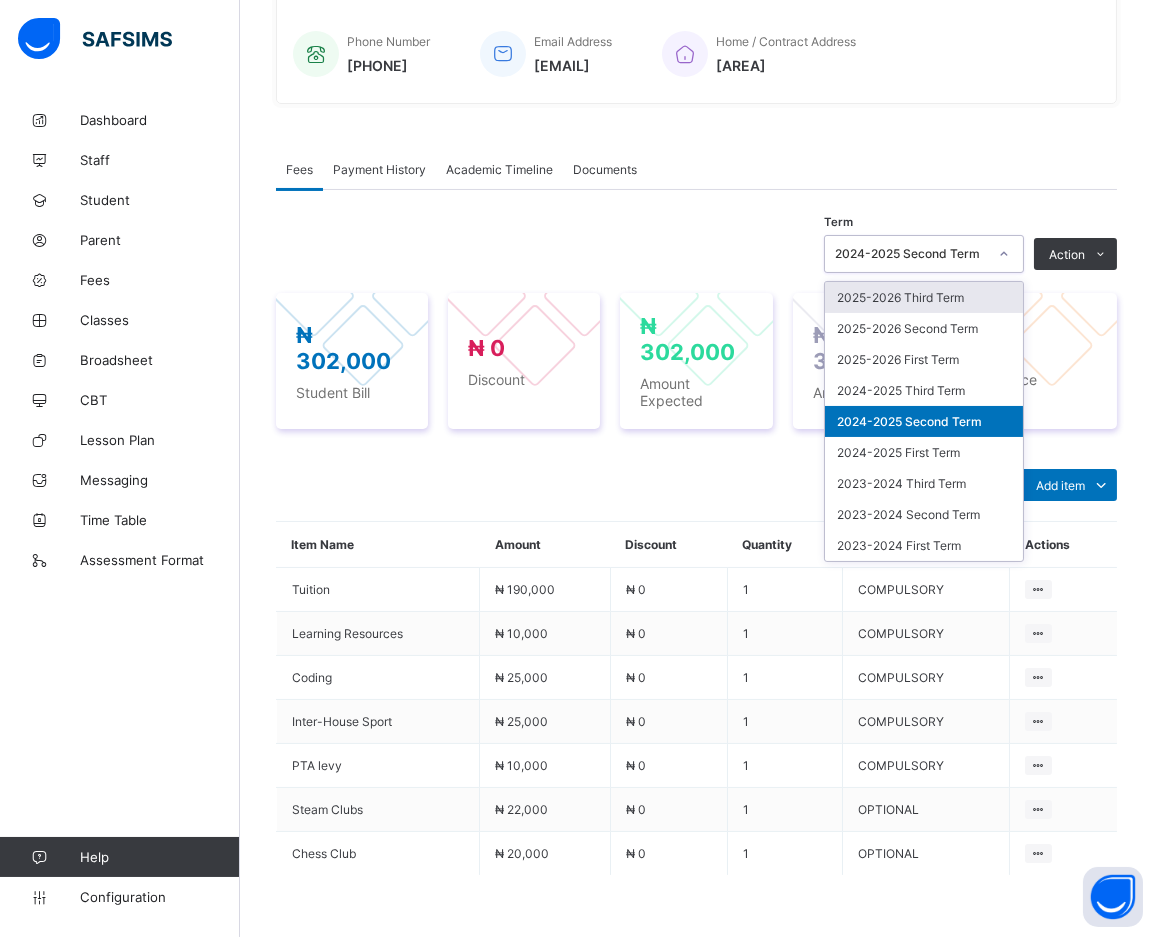 click on "2024-2025 Second Term" at bounding box center [905, 254] 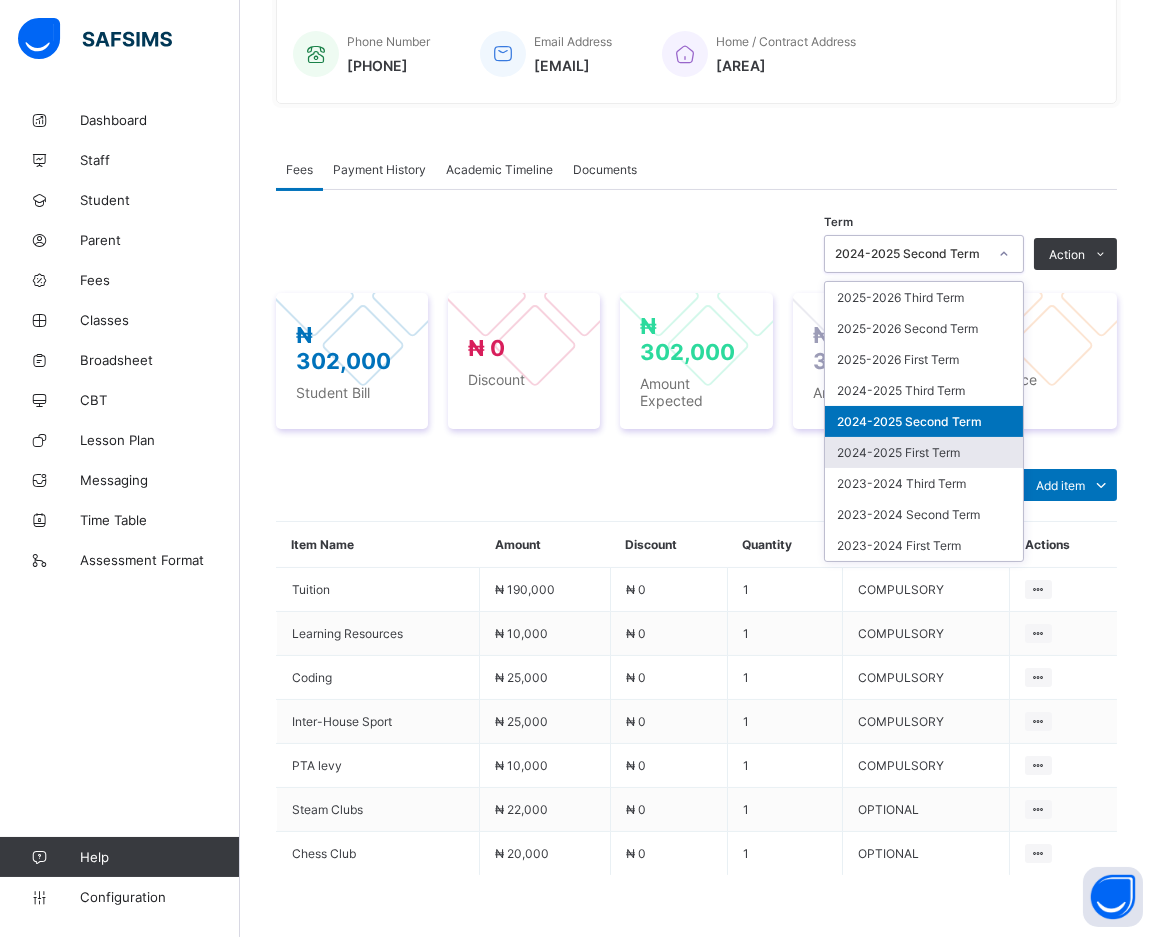 click on "2024-2025 First Term" at bounding box center [924, 452] 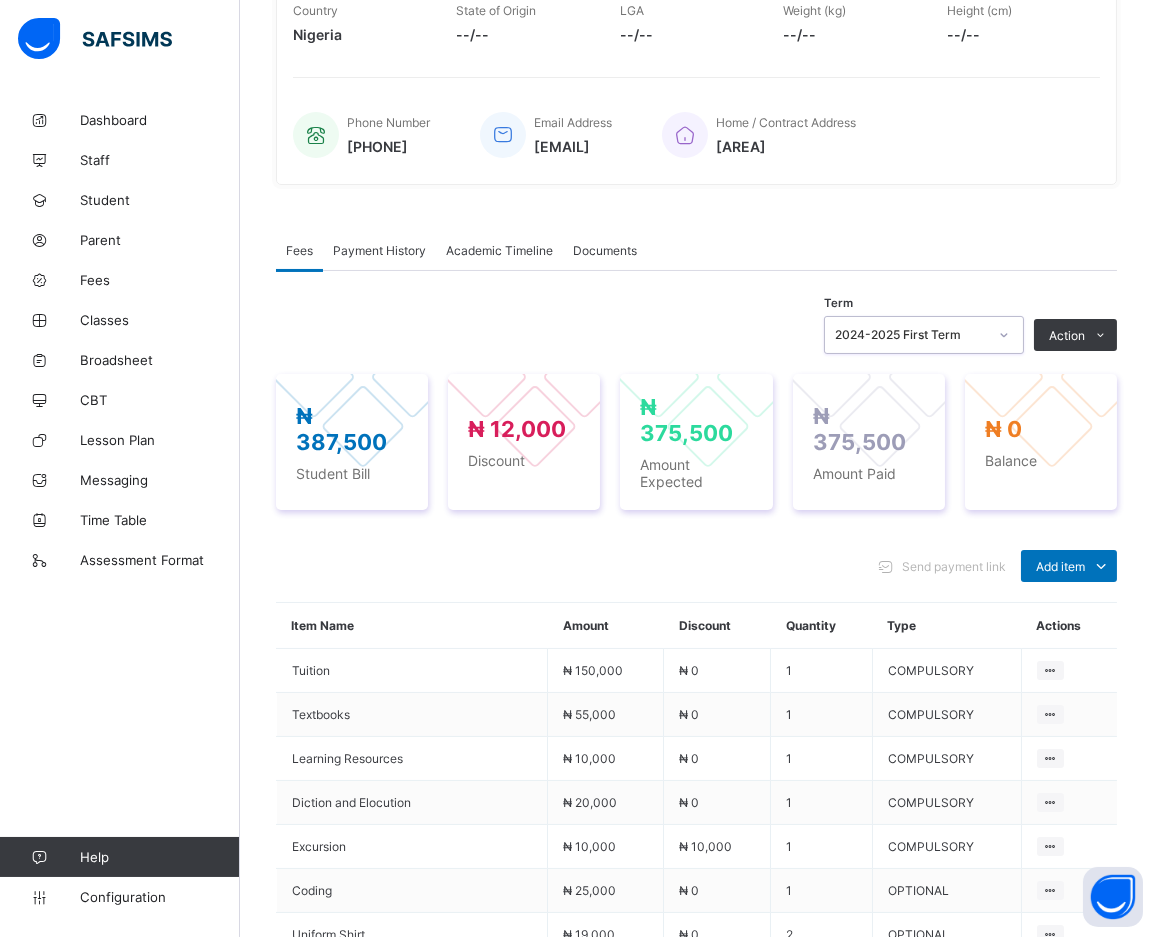 scroll, scrollTop: 502, scrollLeft: 0, axis: vertical 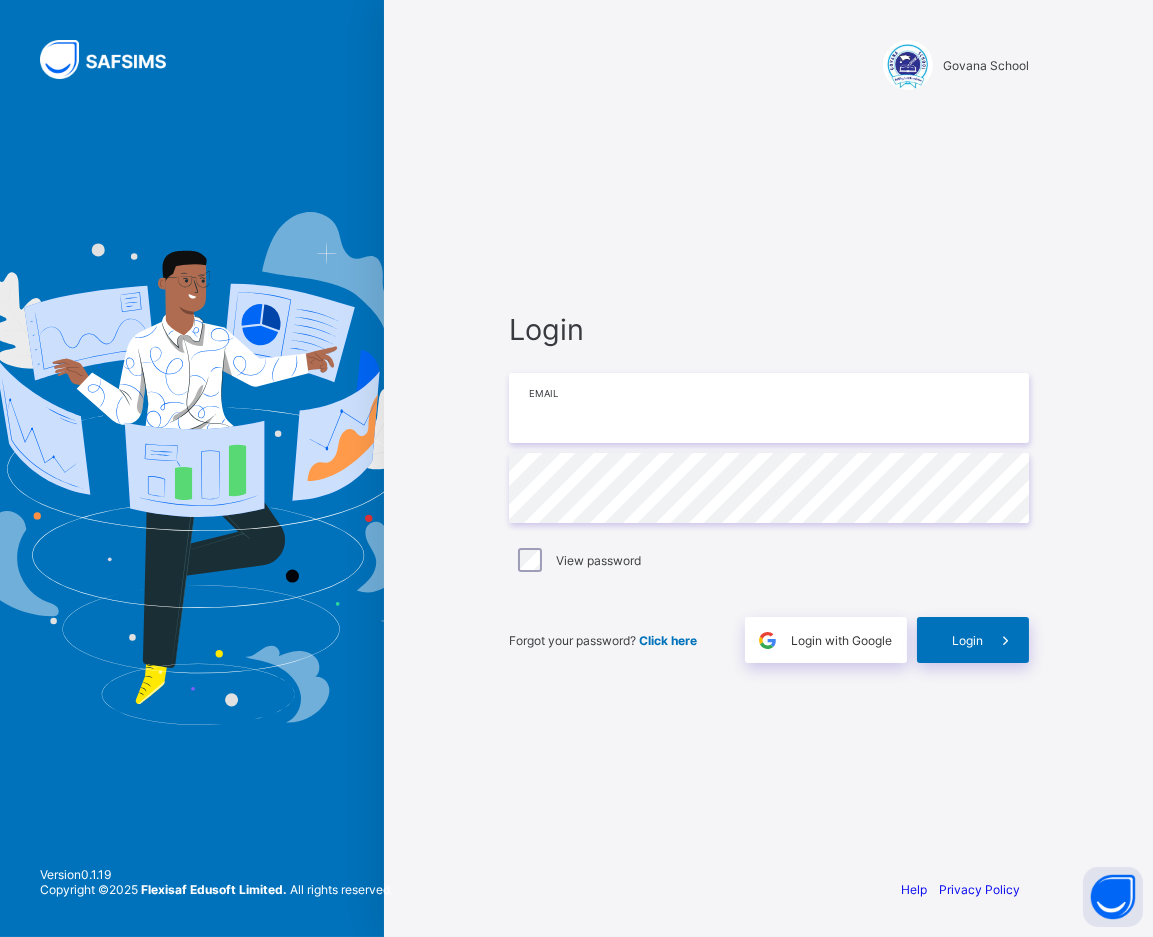 type on "**********" 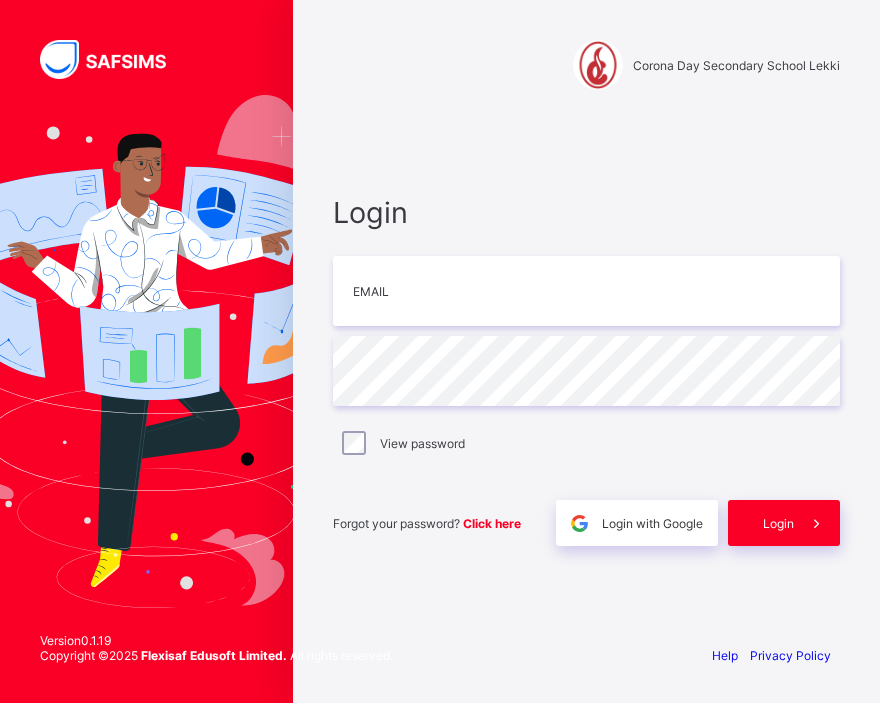 scroll, scrollTop: 0, scrollLeft: 0, axis: both 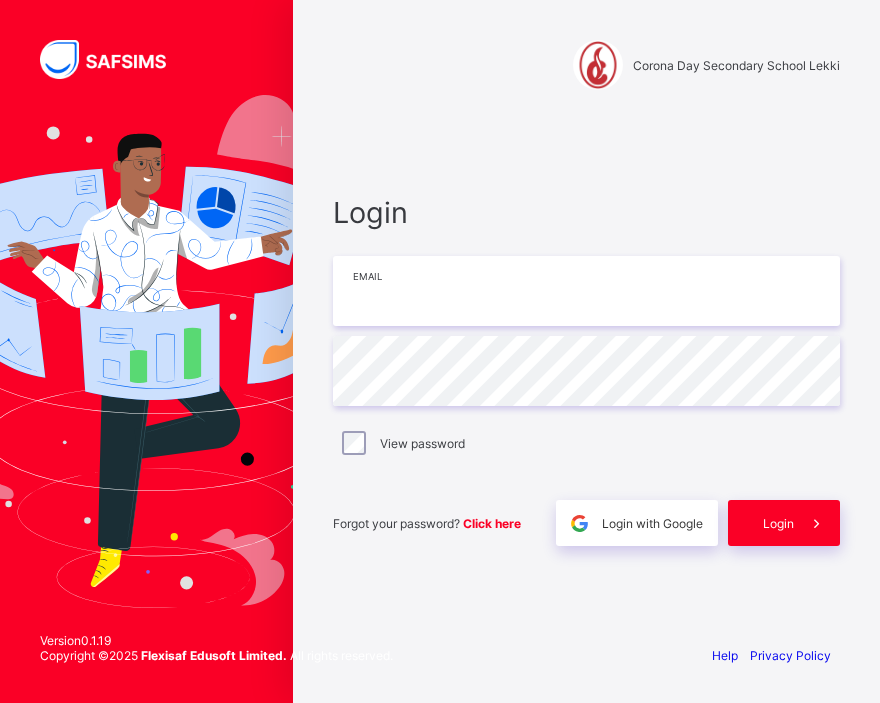 type on "**********" 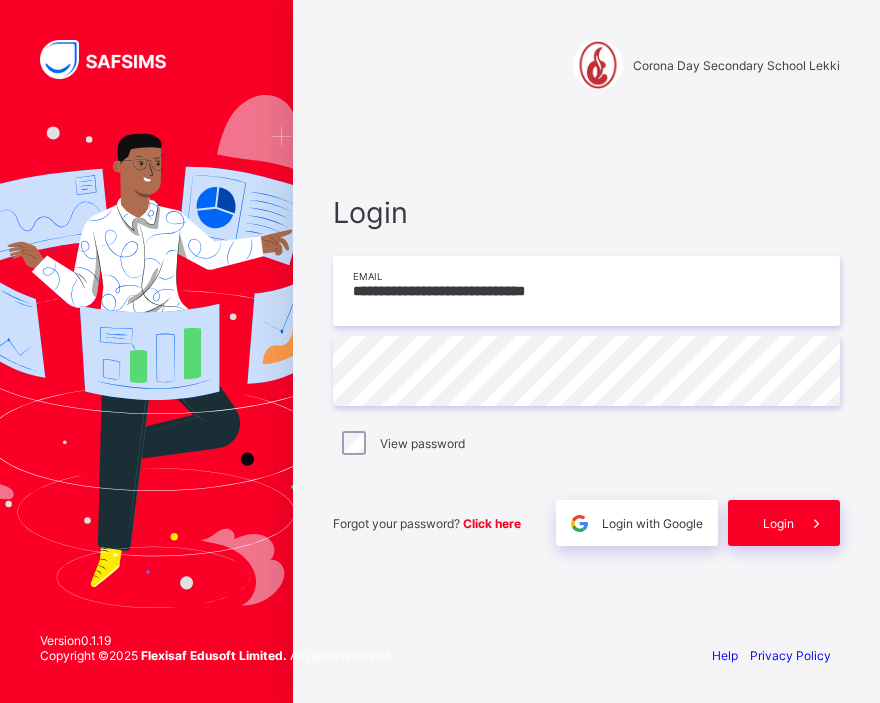 click on "**********" at bounding box center [586, 291] 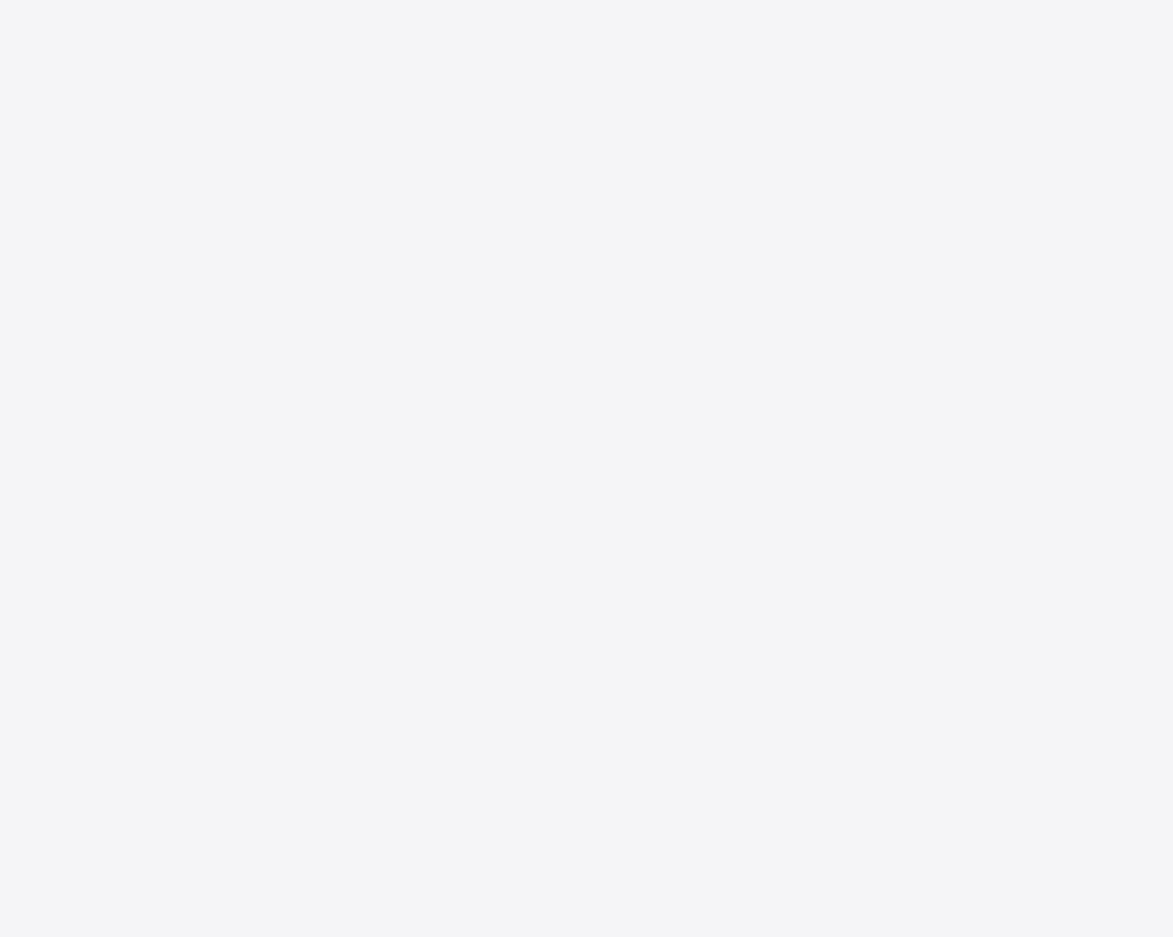 scroll, scrollTop: 0, scrollLeft: 0, axis: both 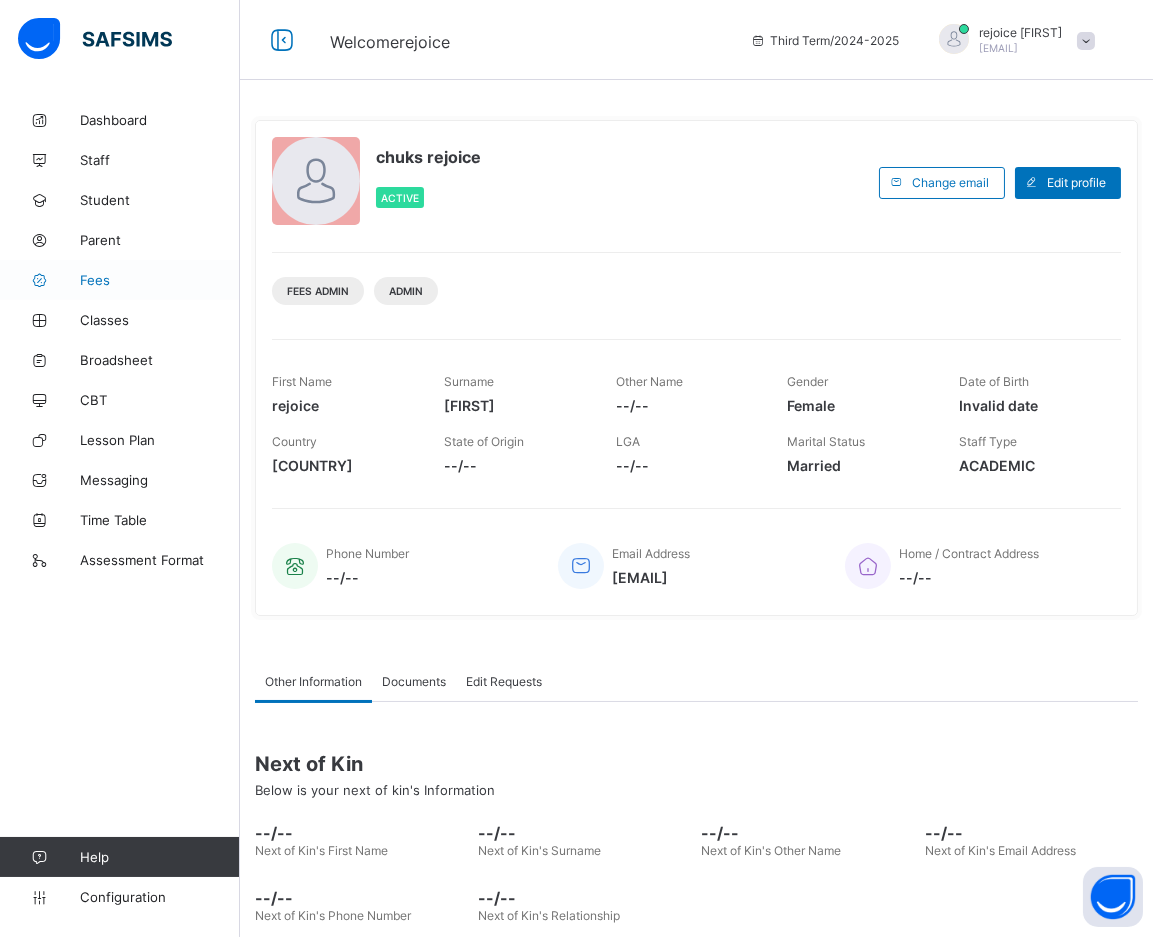 click on "Fees" at bounding box center [160, 280] 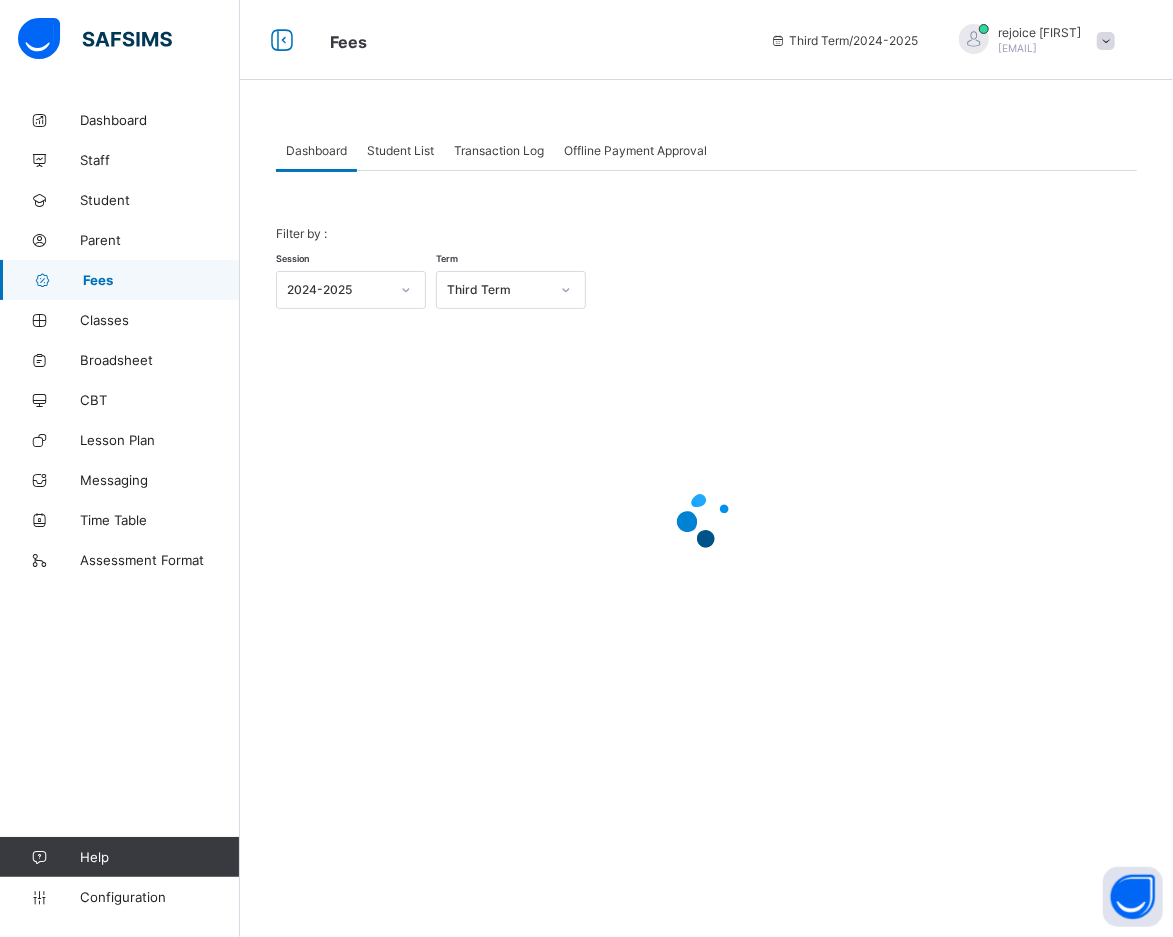 click on "Student List" at bounding box center (400, 150) 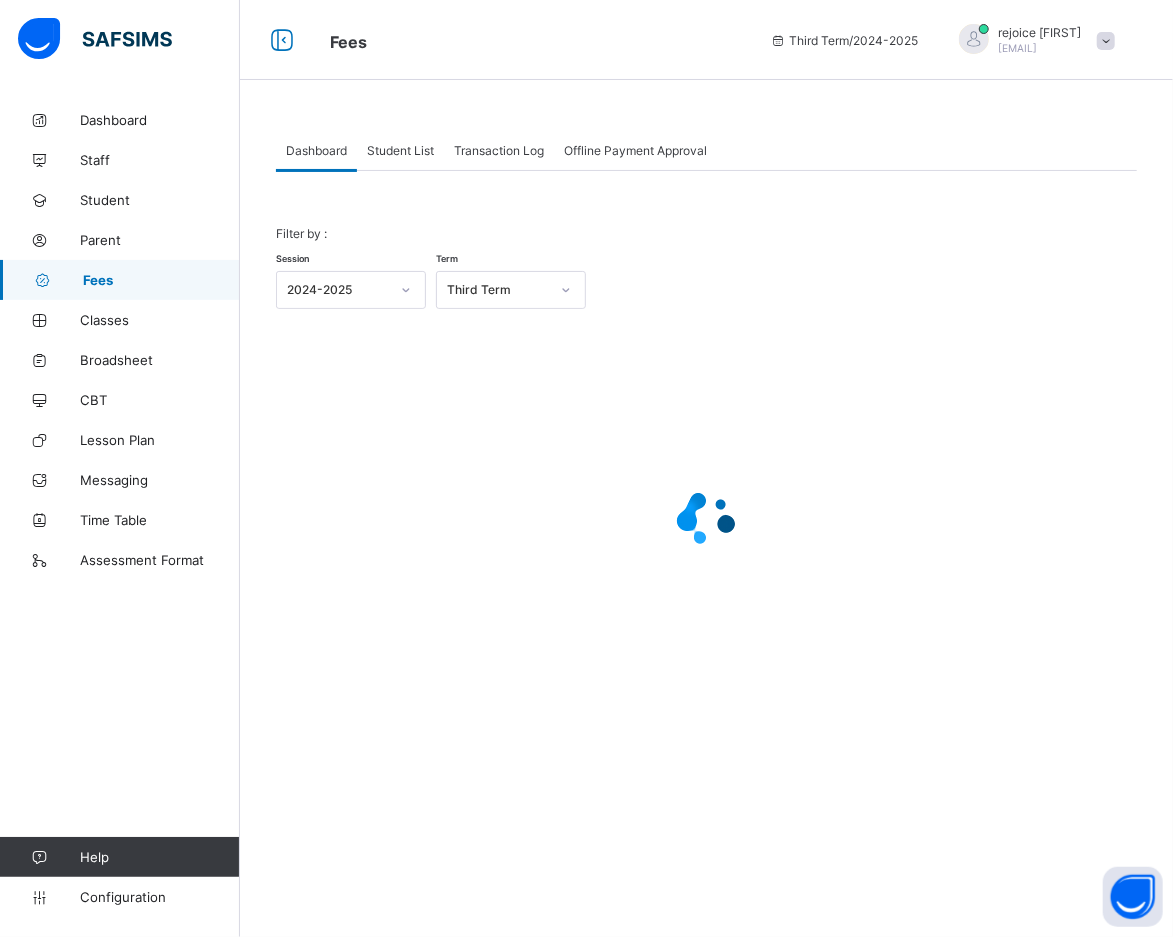click on "Student List" at bounding box center (400, 150) 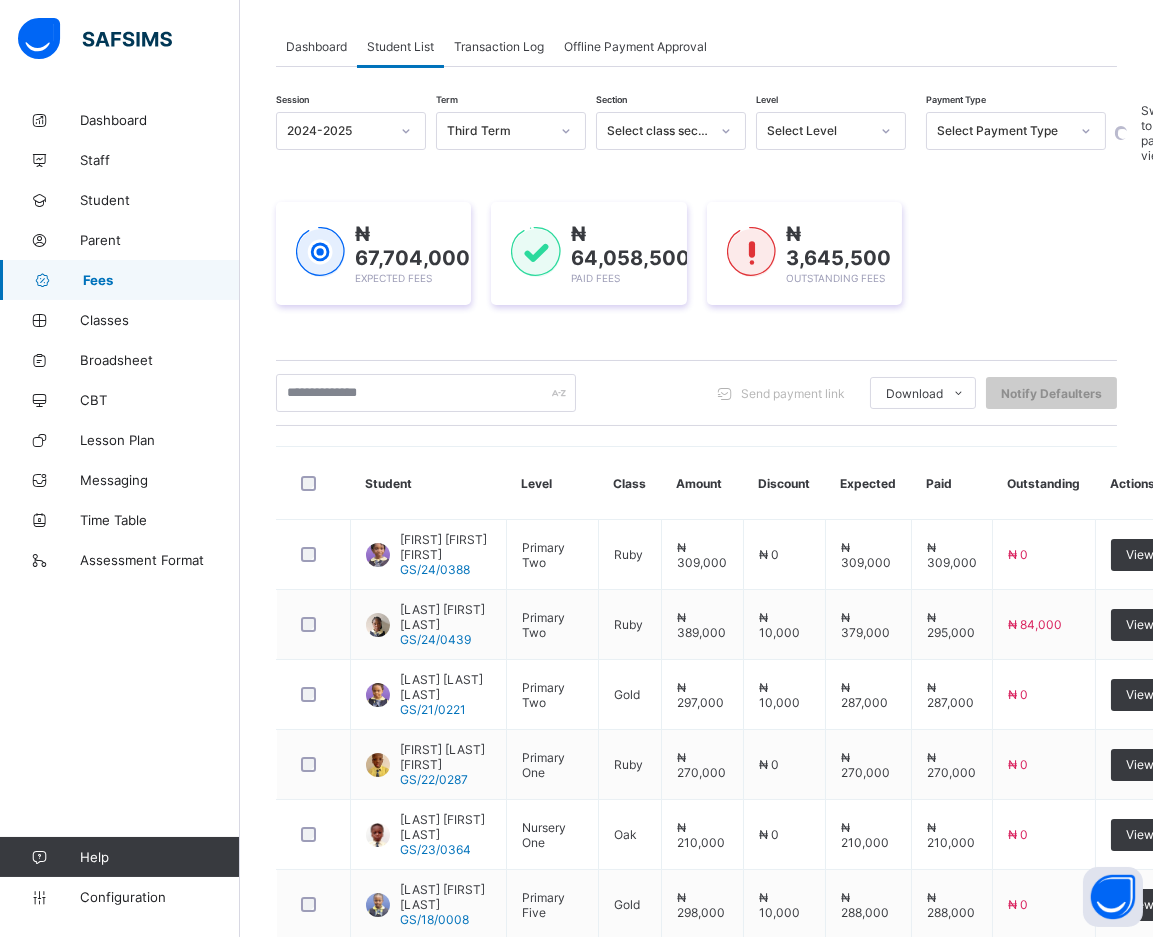 scroll, scrollTop: 0, scrollLeft: 0, axis: both 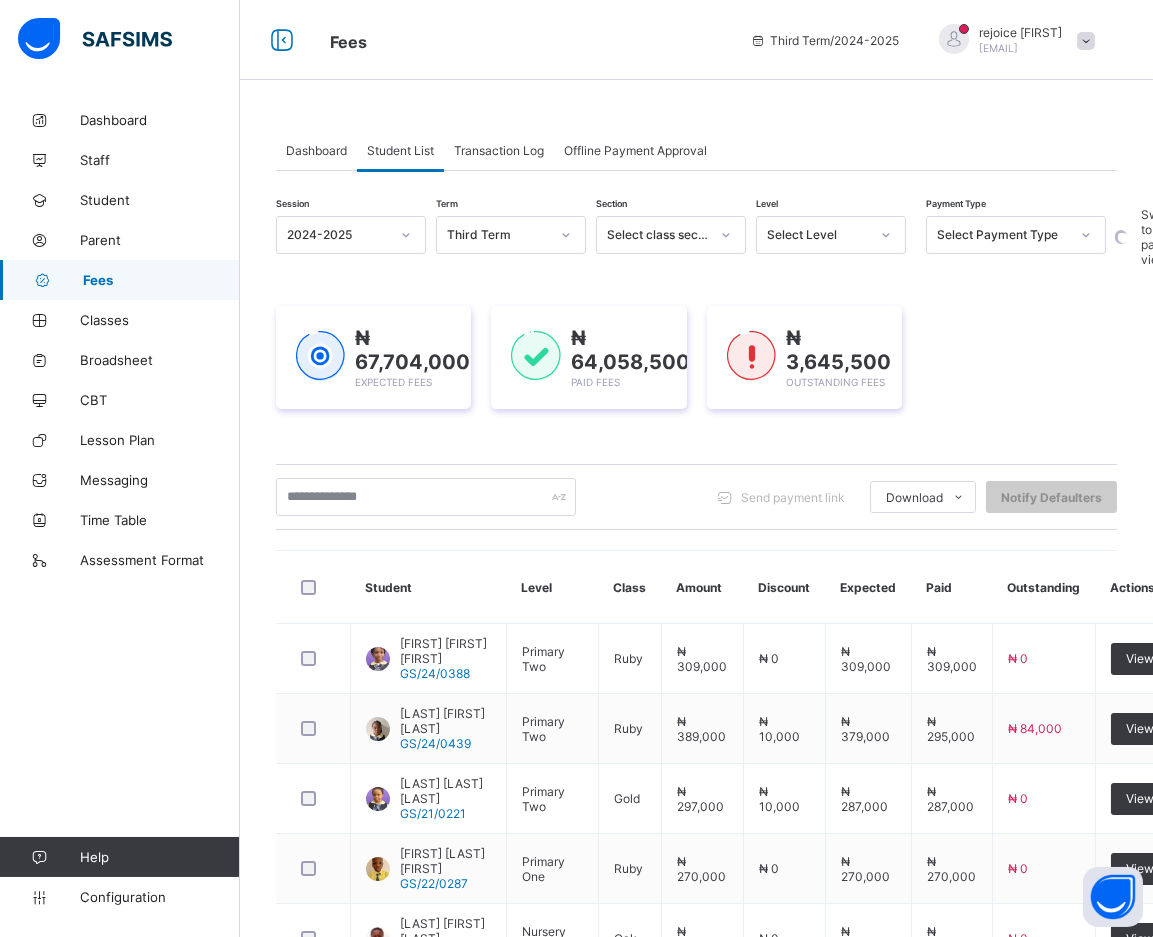 click on "Transaction Log" at bounding box center [499, 150] 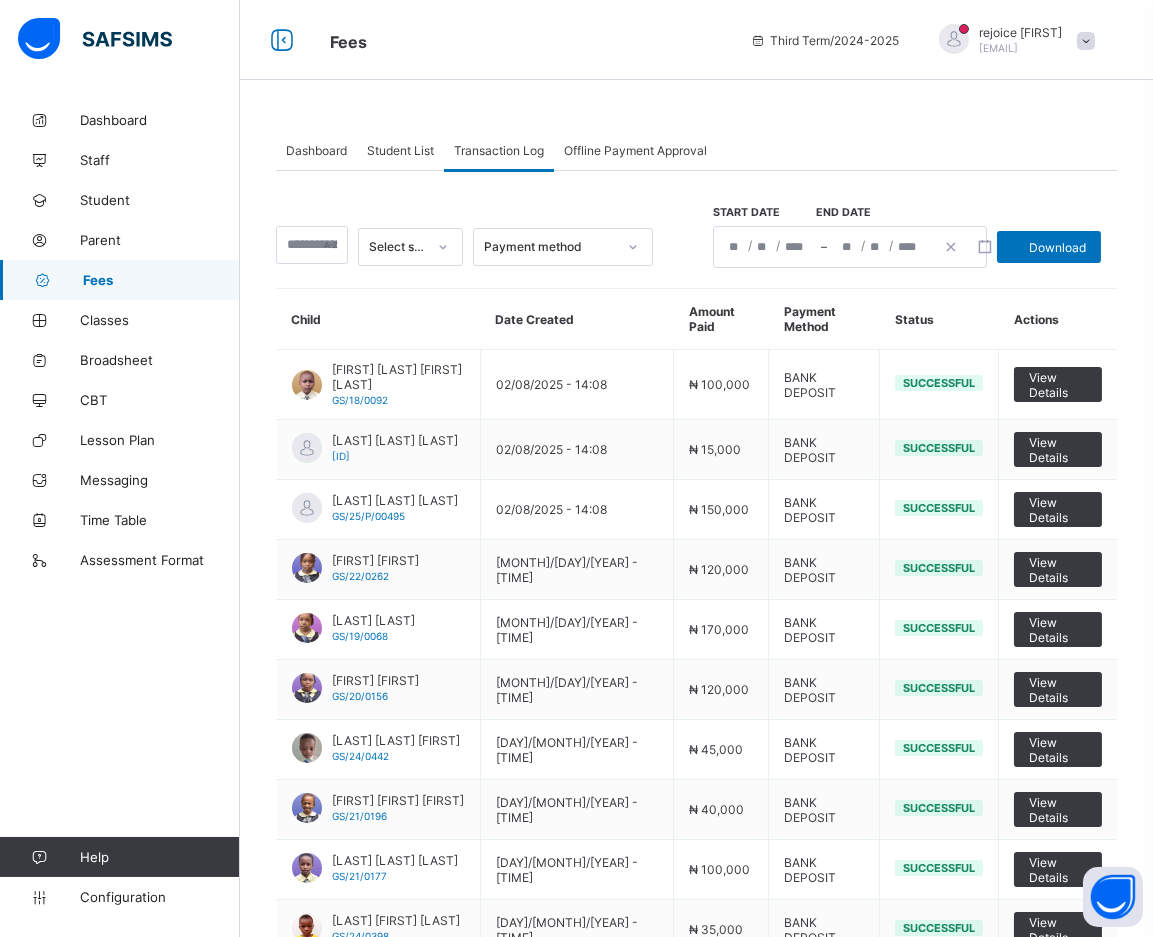 click on "Student List" at bounding box center [400, 150] 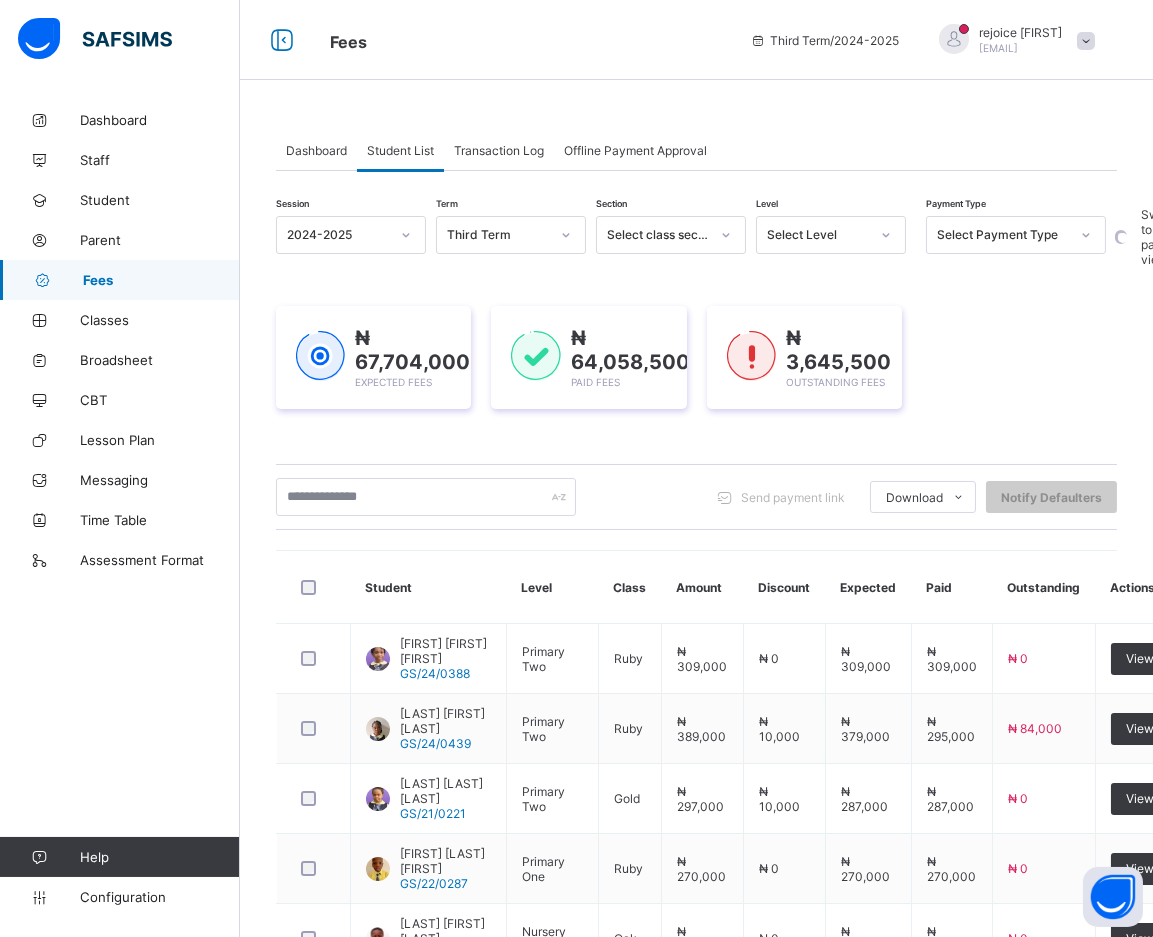 click on "Transaction Log" at bounding box center [499, 150] 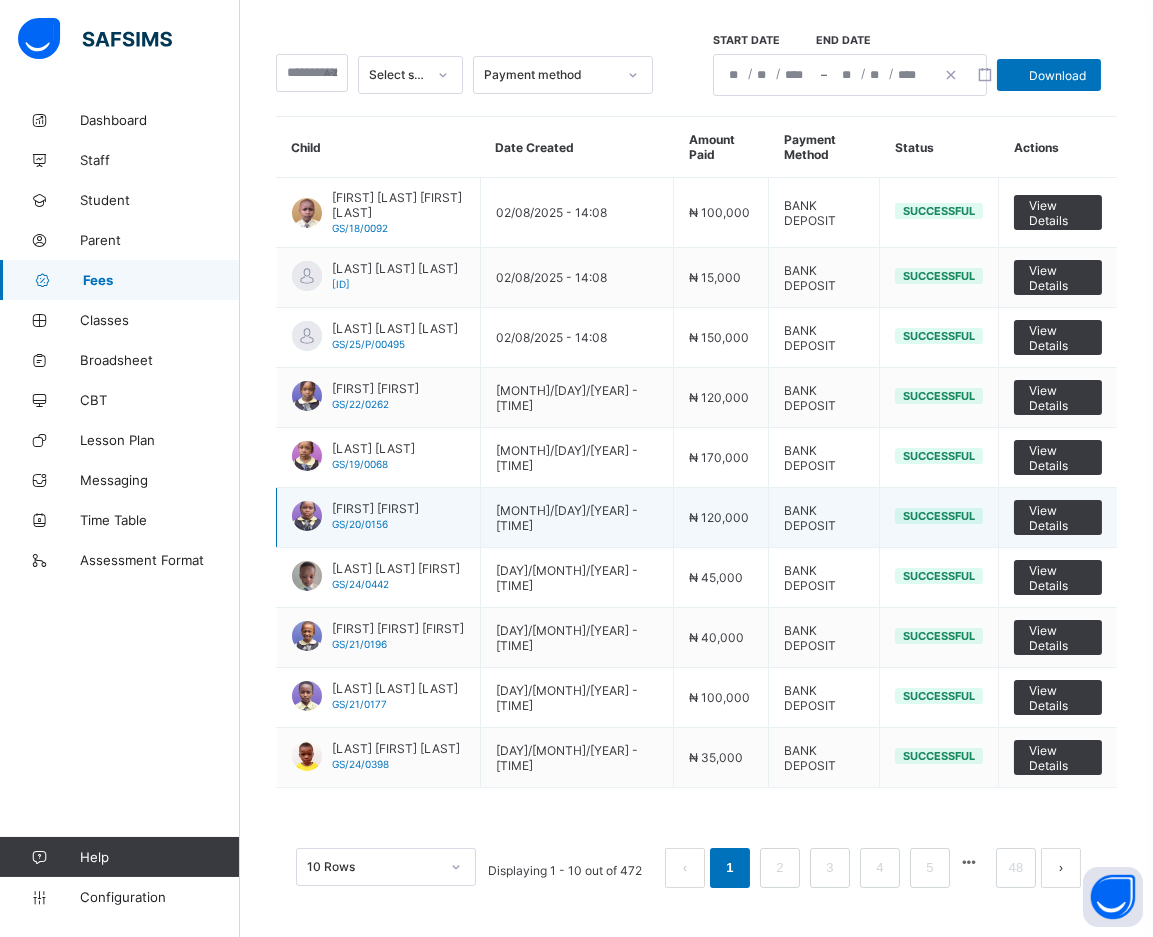 scroll, scrollTop: 0, scrollLeft: 0, axis: both 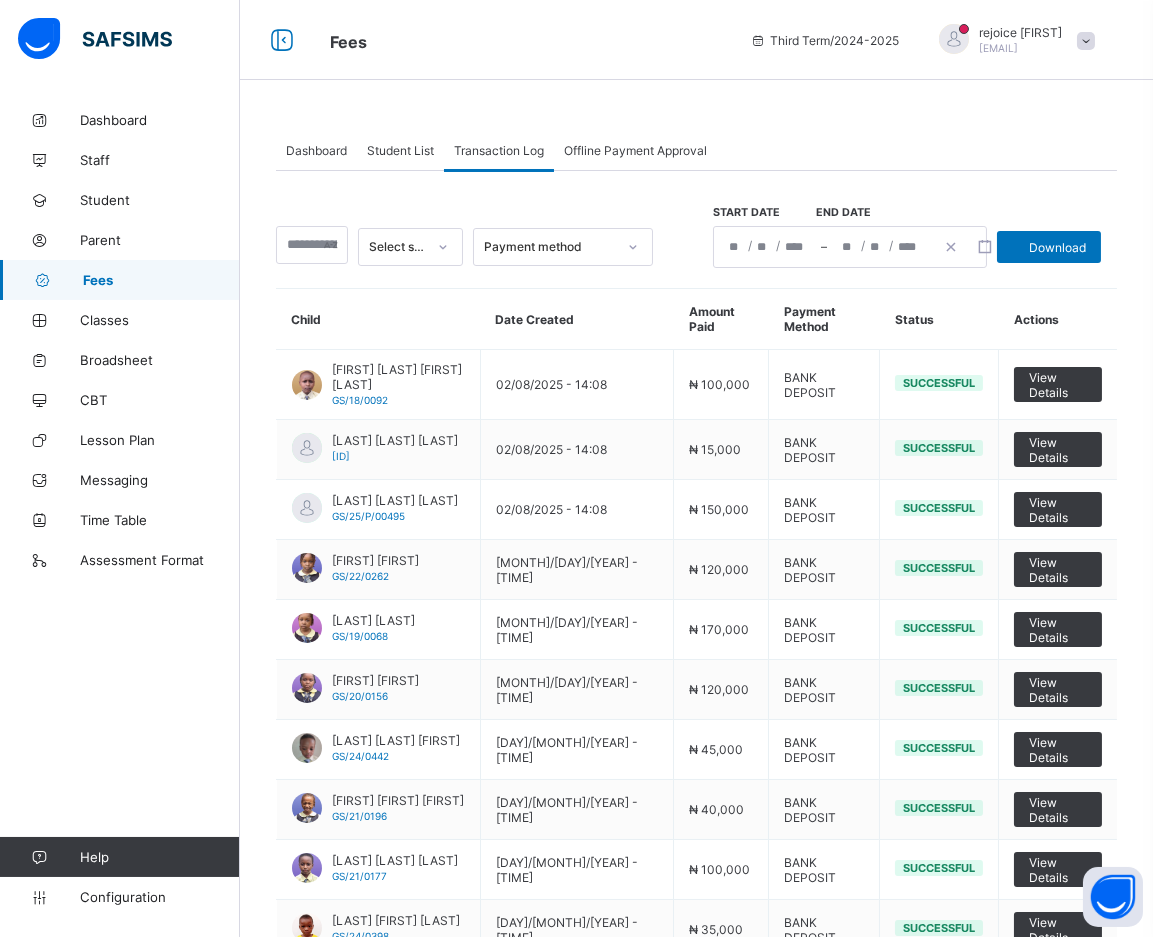 click on "Student List" at bounding box center [400, 150] 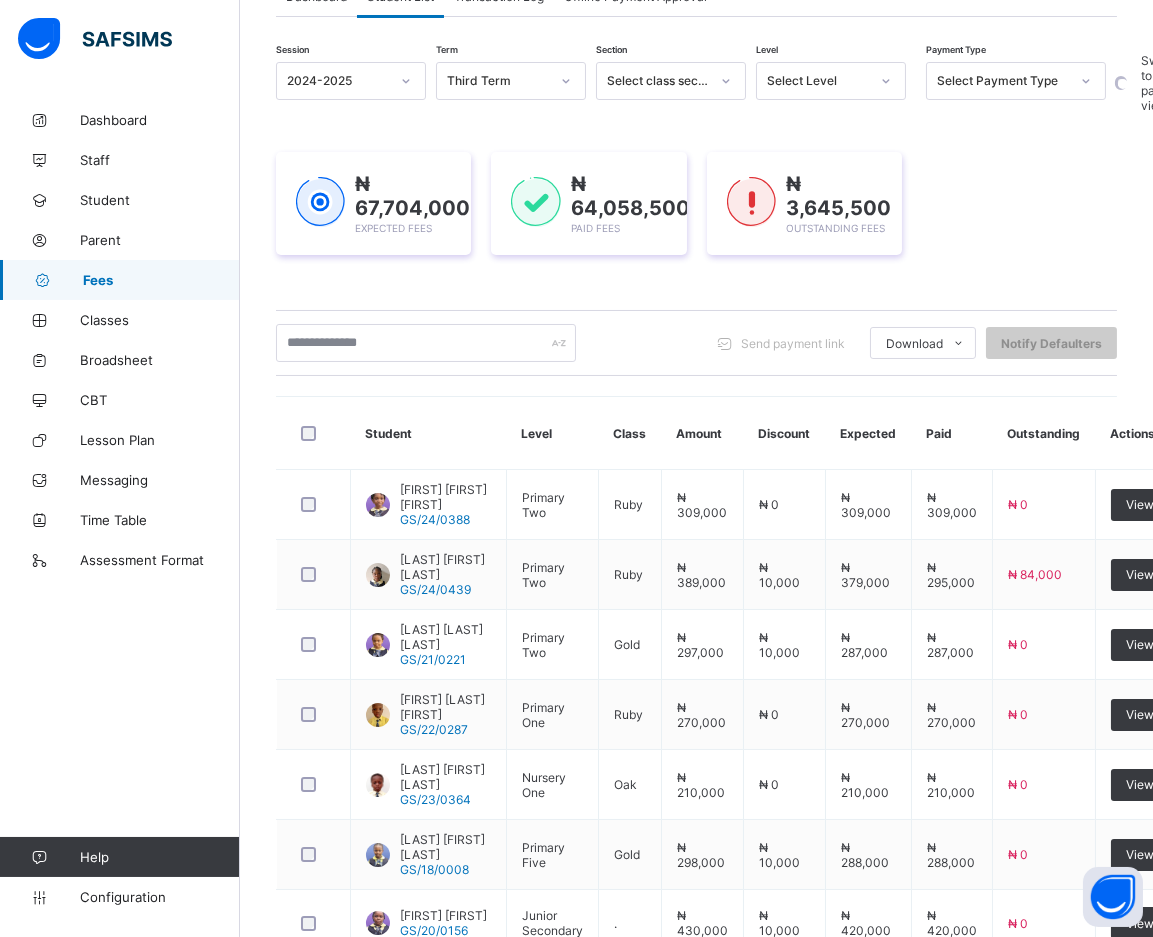 scroll, scrollTop: 155, scrollLeft: 0, axis: vertical 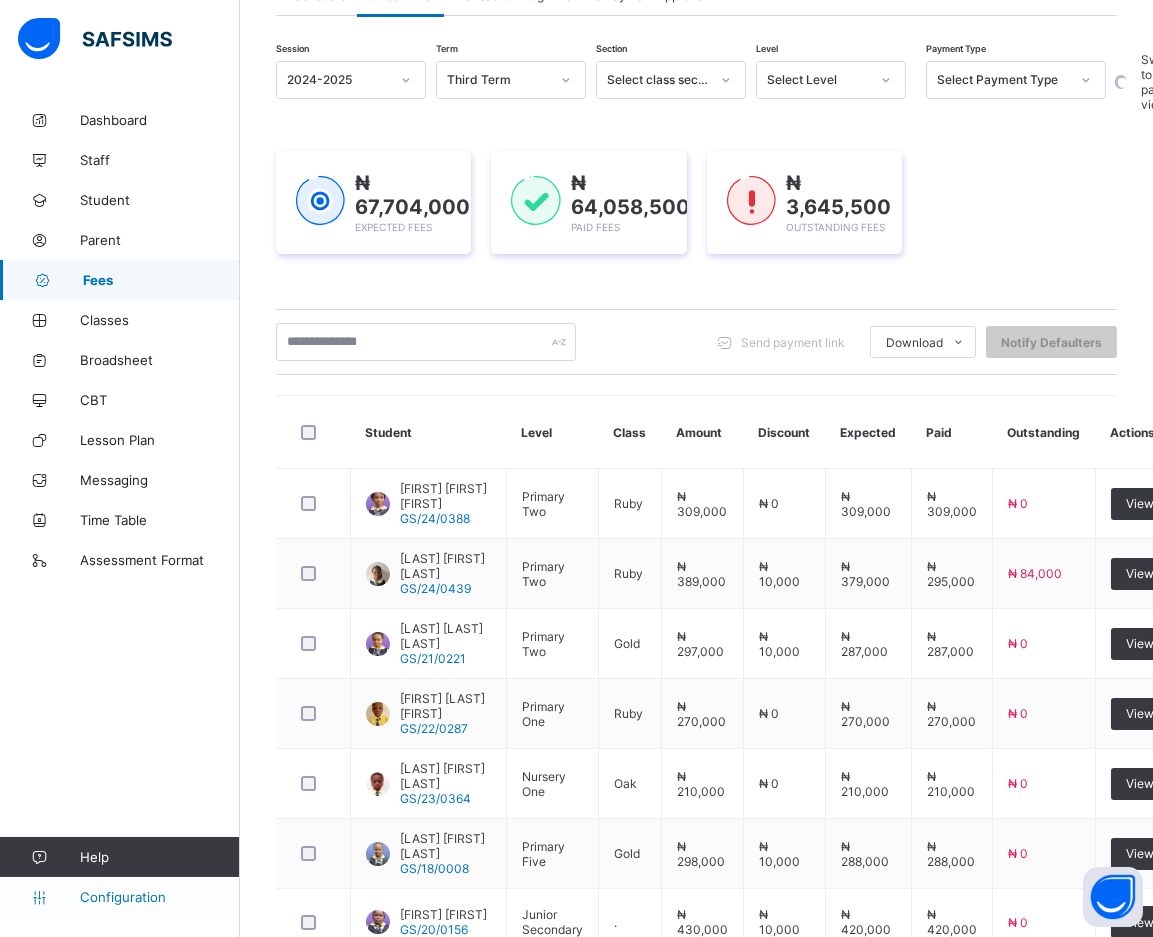 click on "Configuration" at bounding box center [159, 897] 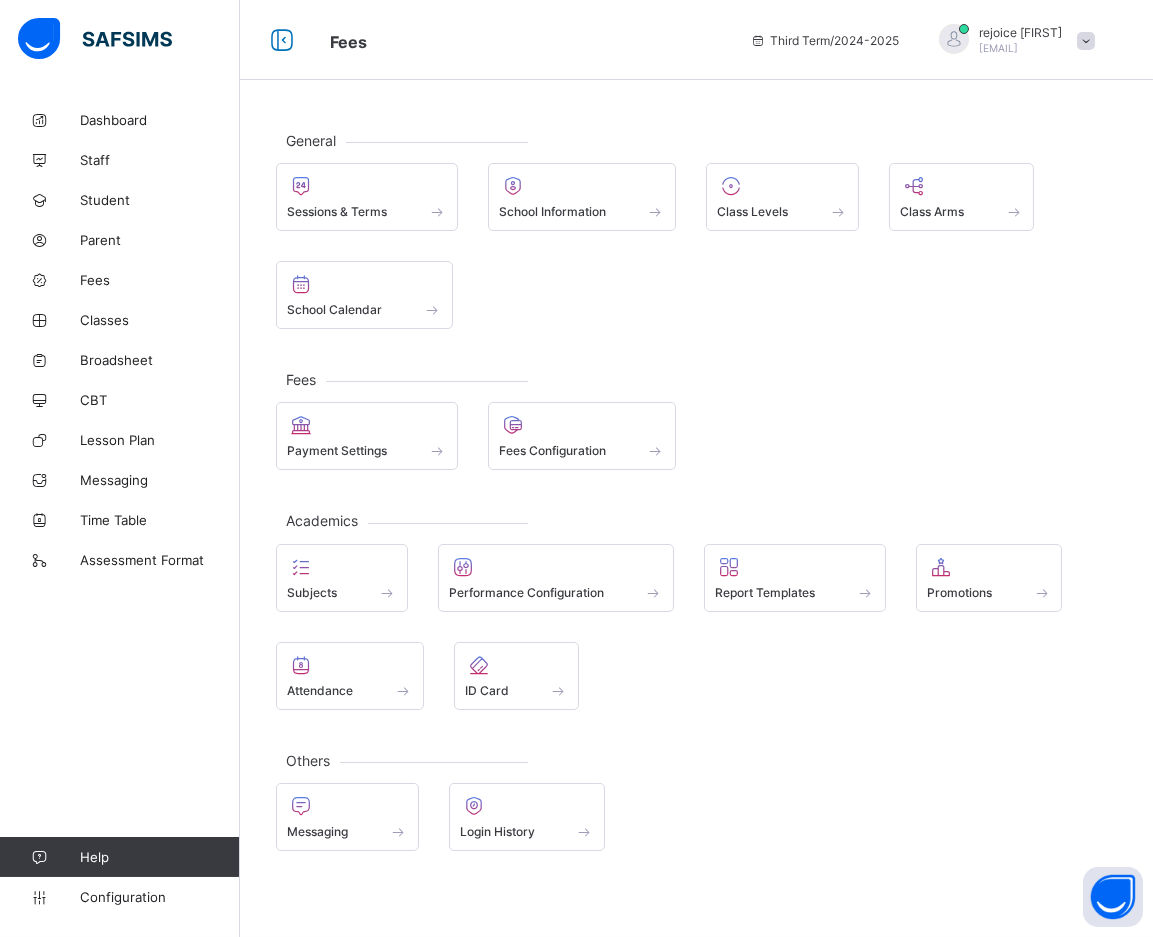 scroll, scrollTop: 0, scrollLeft: 0, axis: both 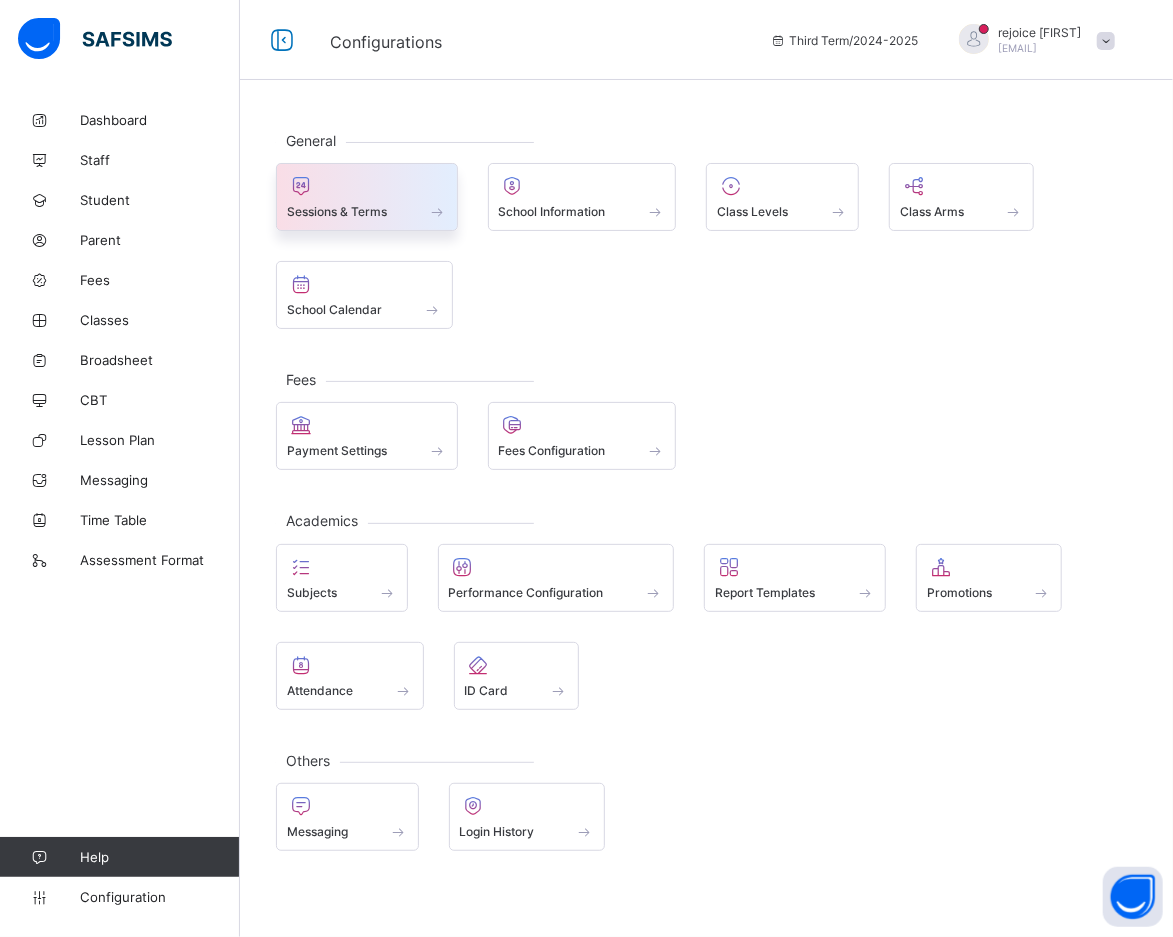 click at bounding box center (367, 186) 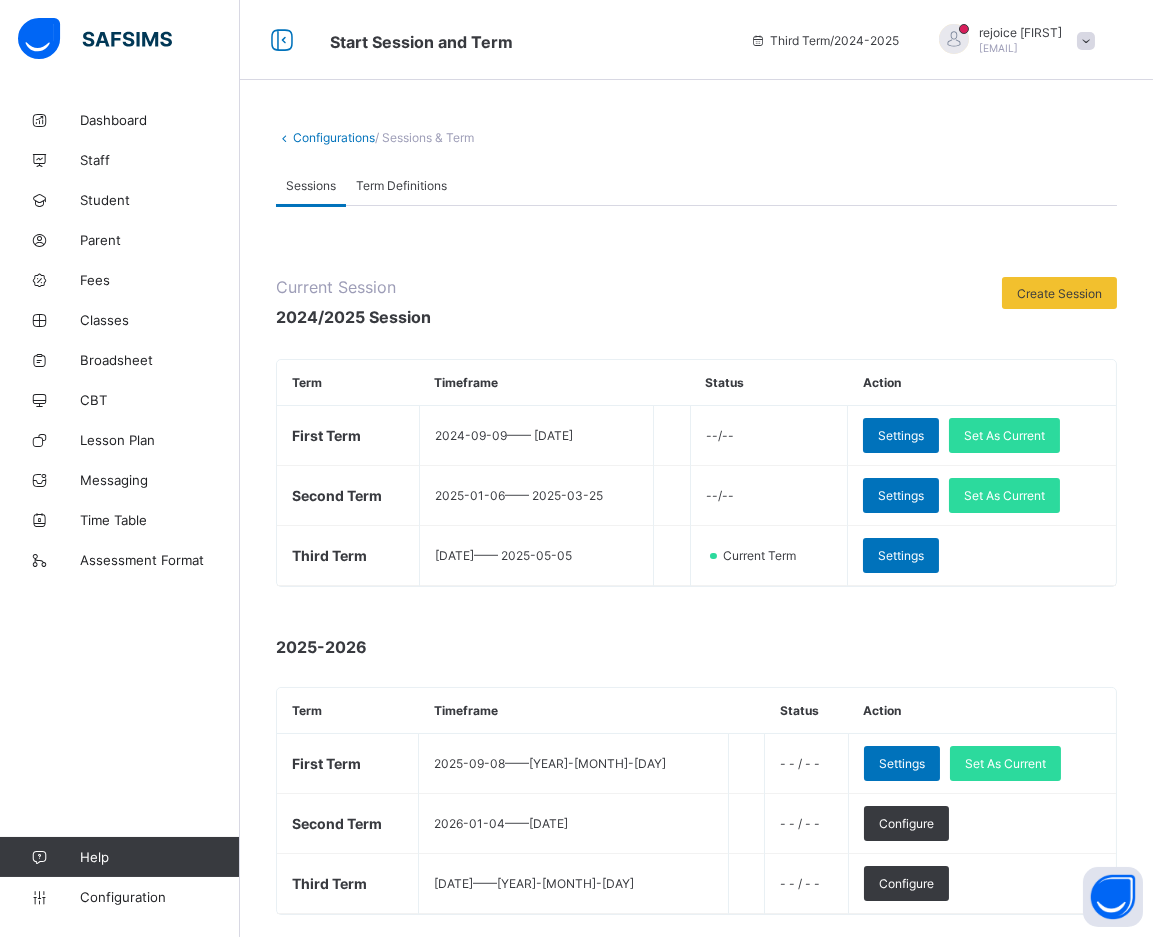 click on "**********" at bounding box center (696, 724) 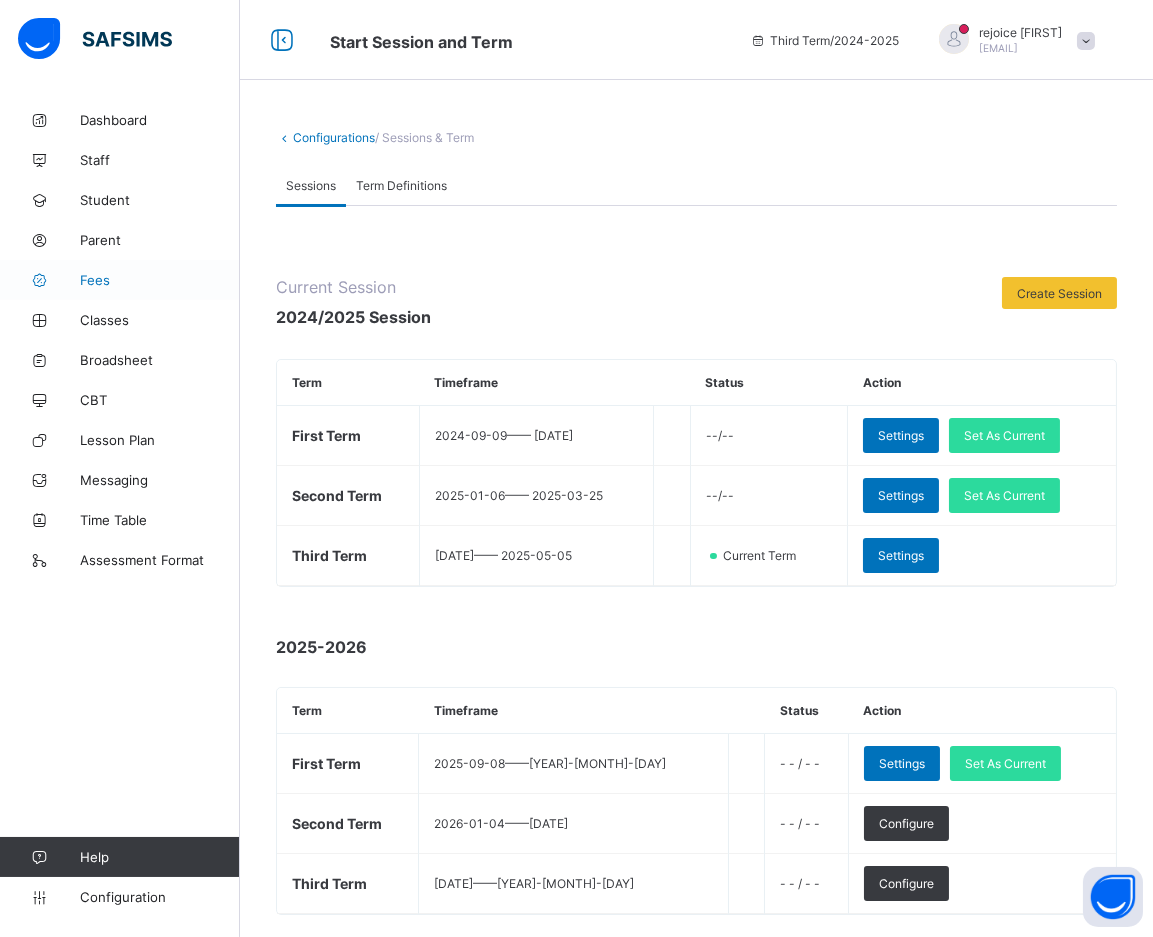 click on "Fees" at bounding box center [160, 280] 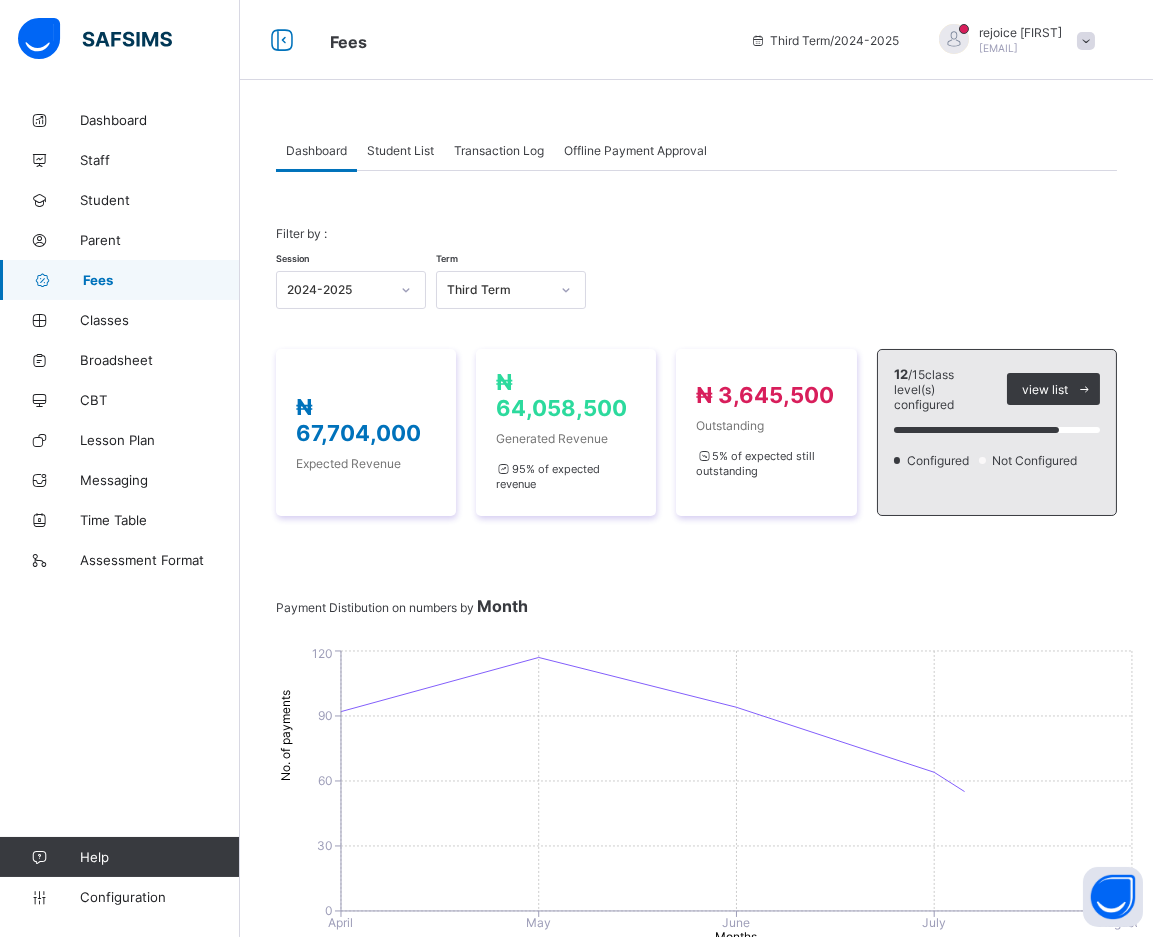 click on "Student List" at bounding box center [400, 150] 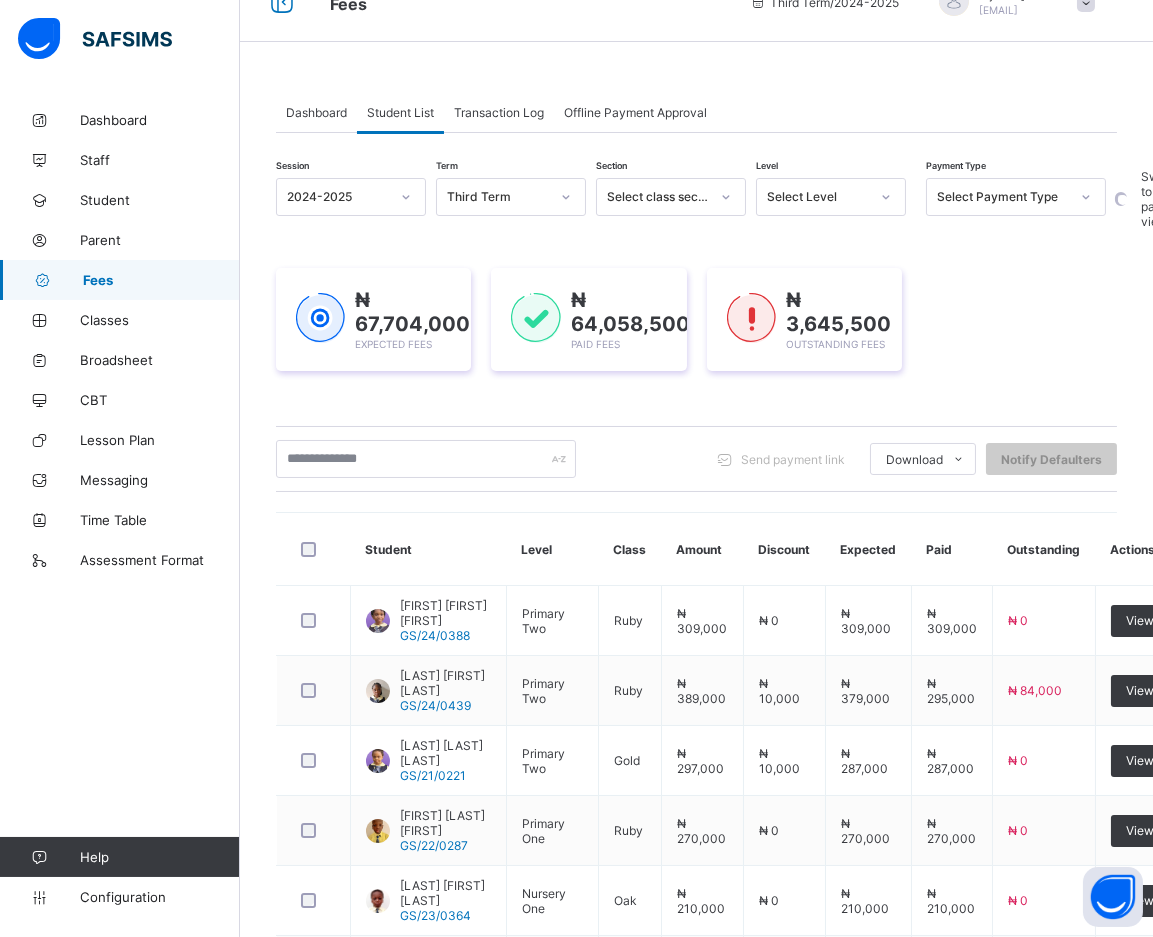 scroll, scrollTop: 0, scrollLeft: 0, axis: both 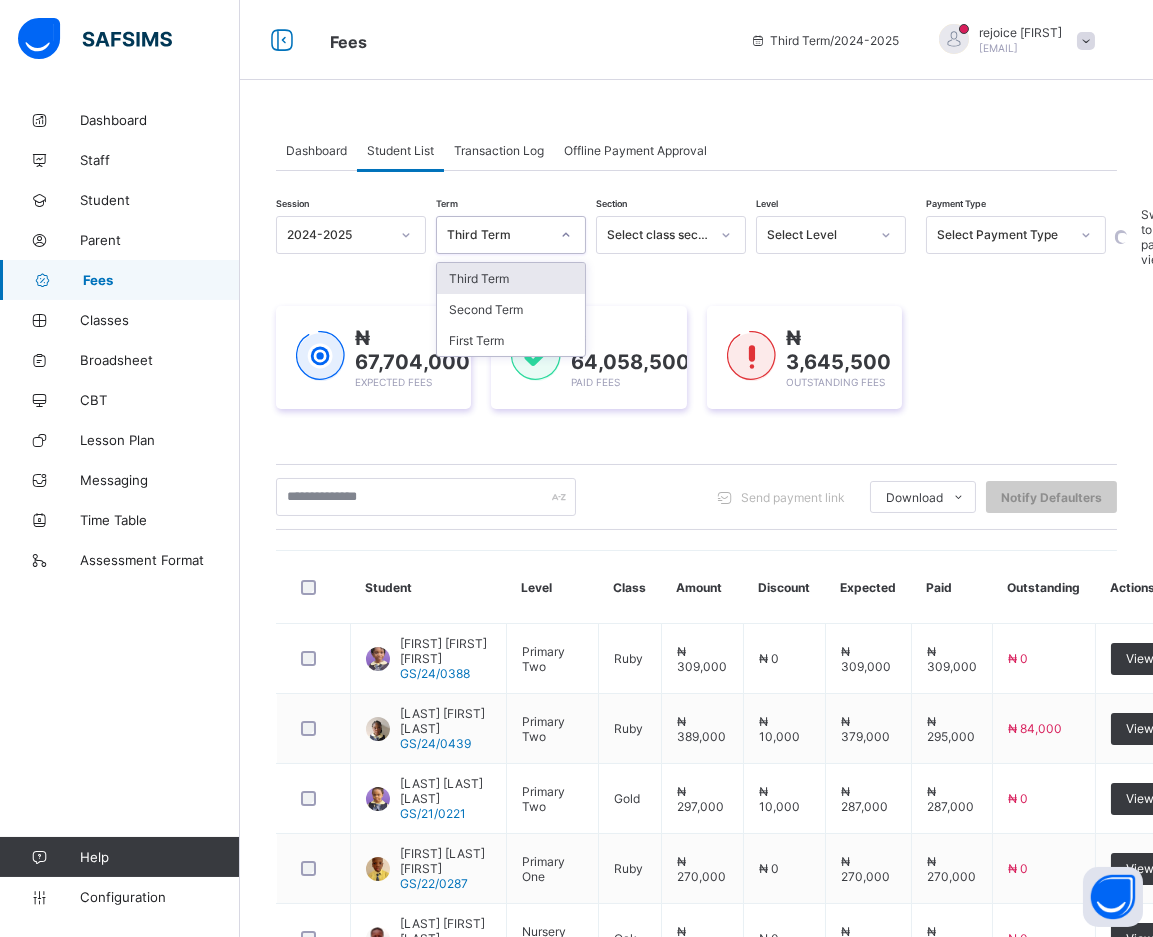 click 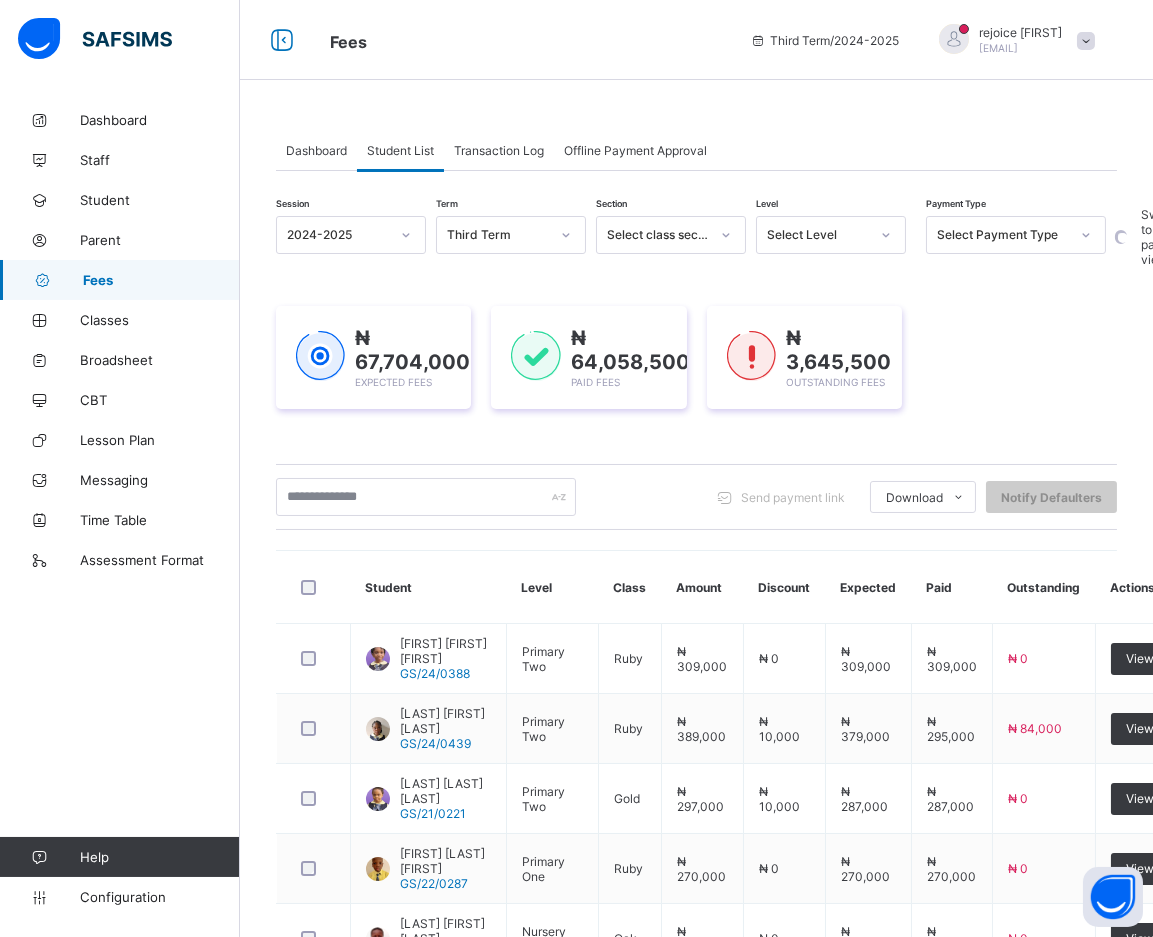 click on "₦ [NUMBER]   Expected Fees   ₦ [NUMBER] Paid Fees   ₦ [NUMBER] Outstanding Fees" at bounding box center (696, 357) 